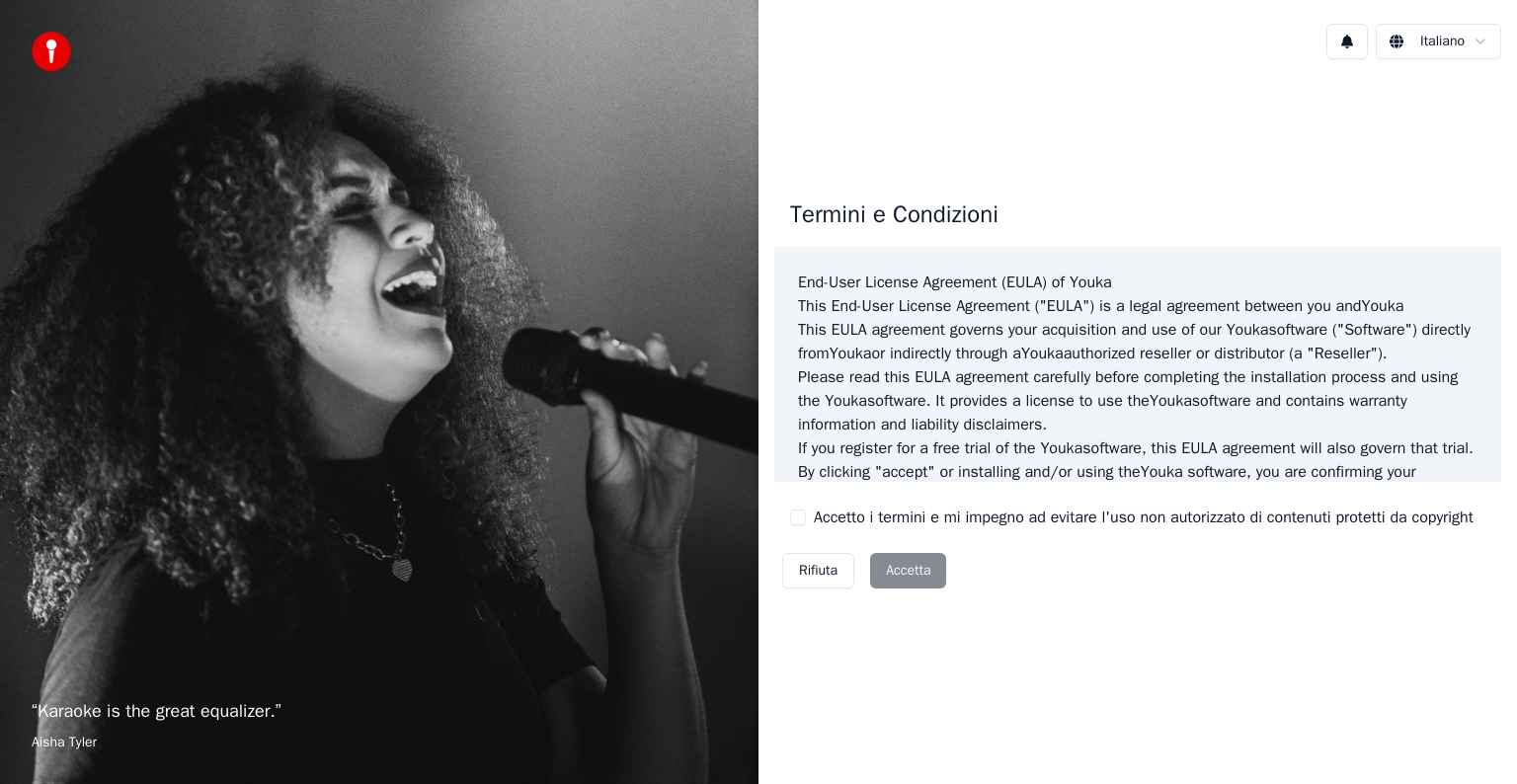 scroll, scrollTop: 0, scrollLeft: 0, axis: both 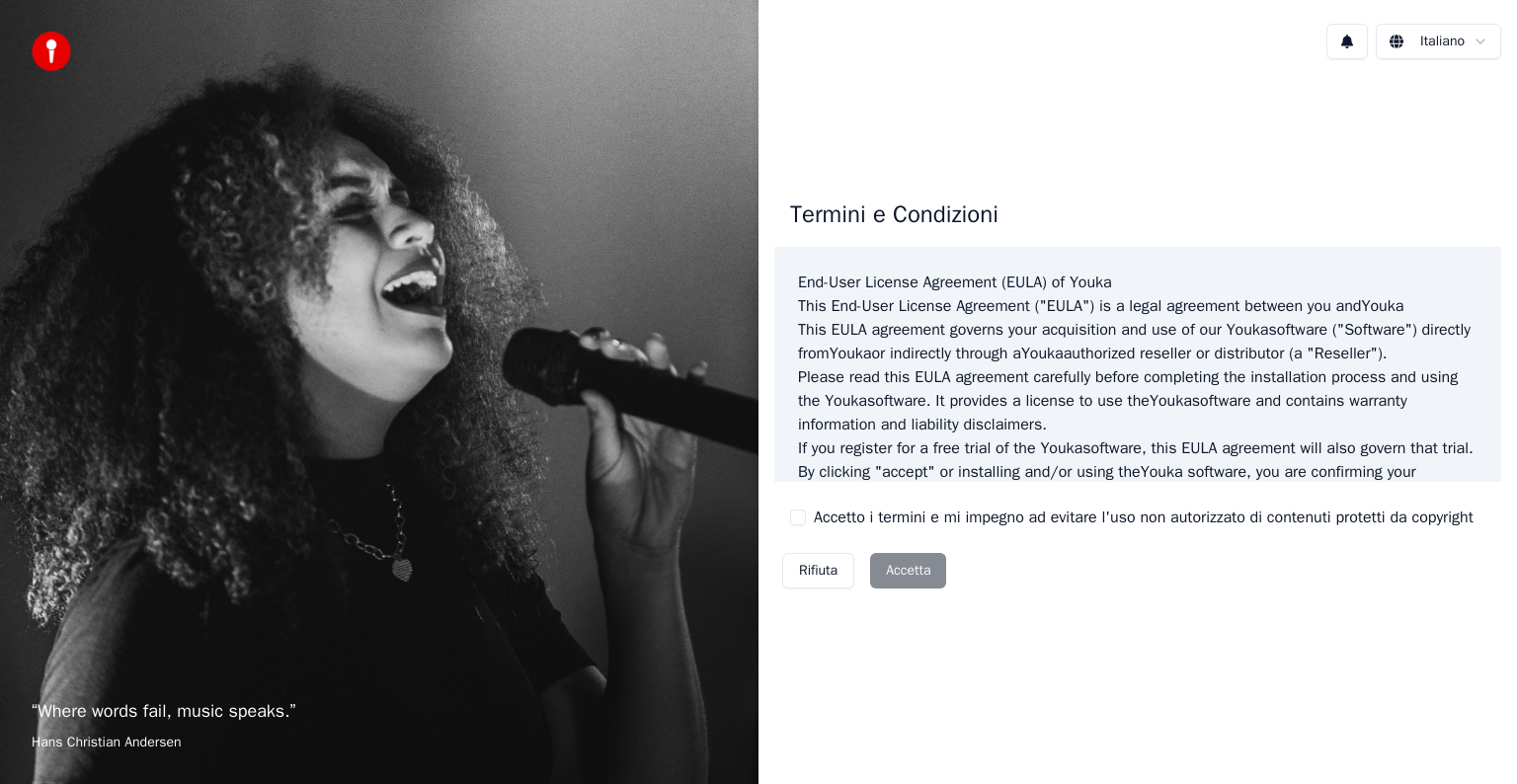click on "Accetto i termini e mi impegno ad evitare l'uso non autorizzato di contenuti protetti da copyright" at bounding box center (798, 517) 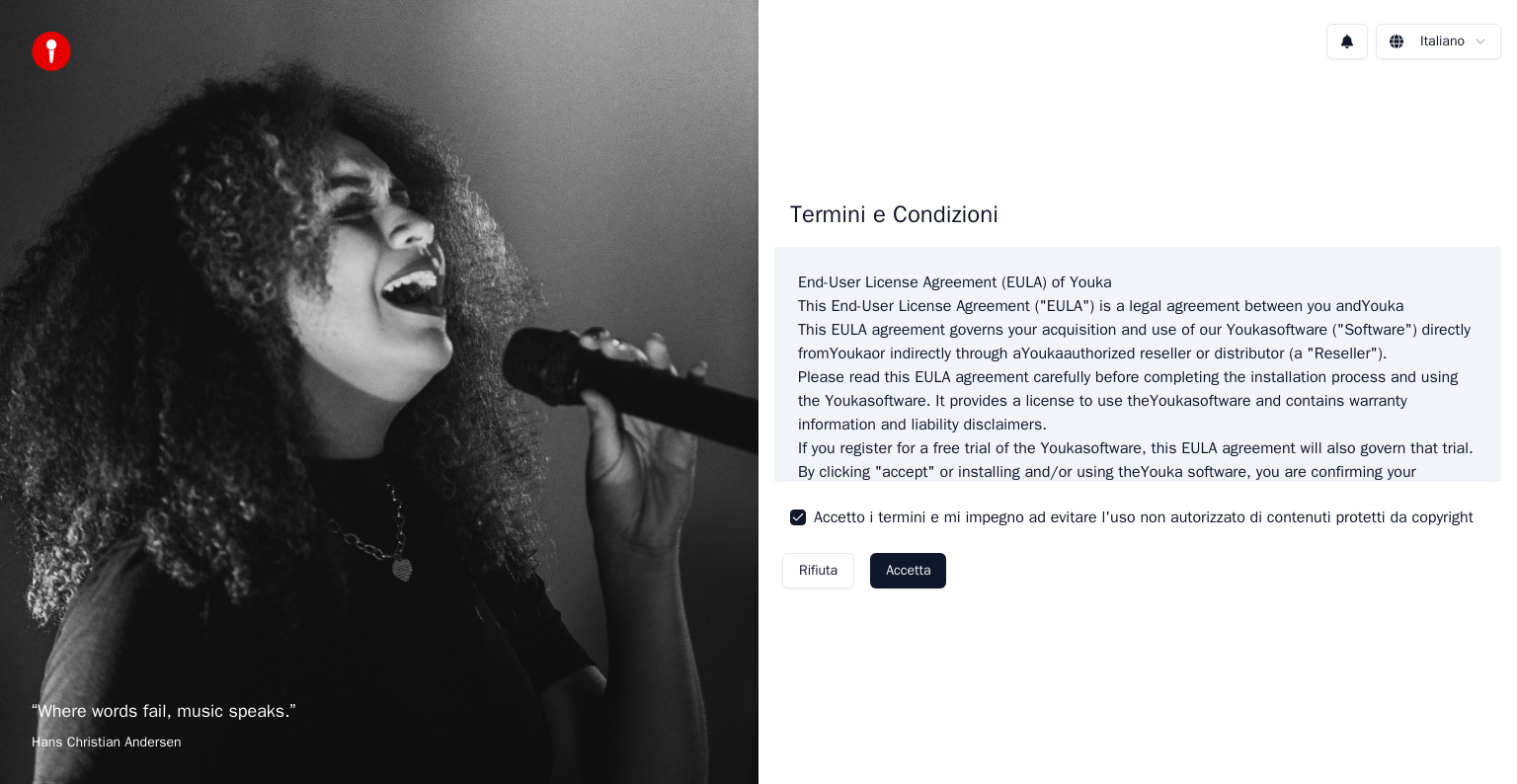 click on "Accetta" at bounding box center (908, 571) 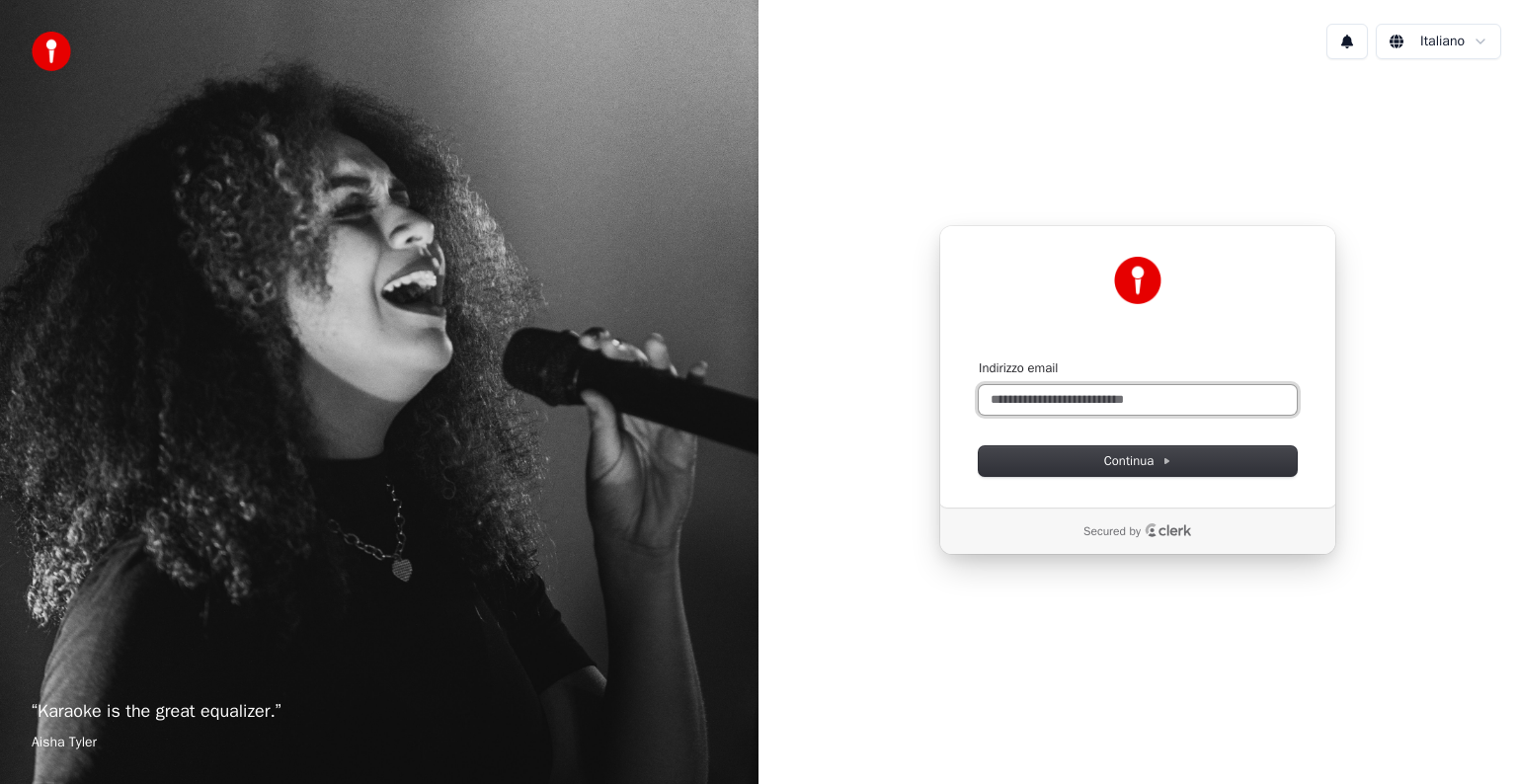 click on "Indirizzo email" at bounding box center (1138, 400) 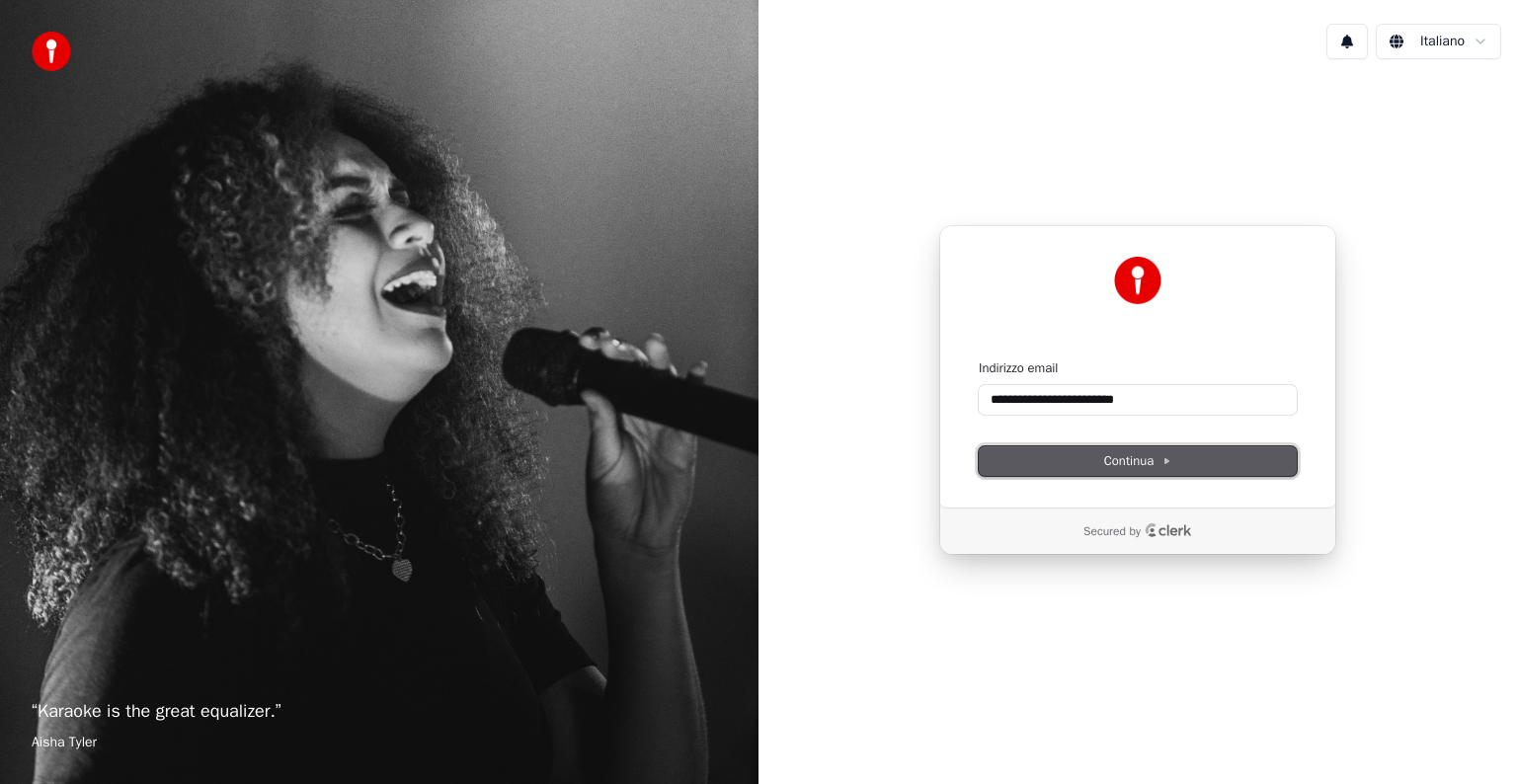 click on "Continua" at bounding box center (1138, 461) 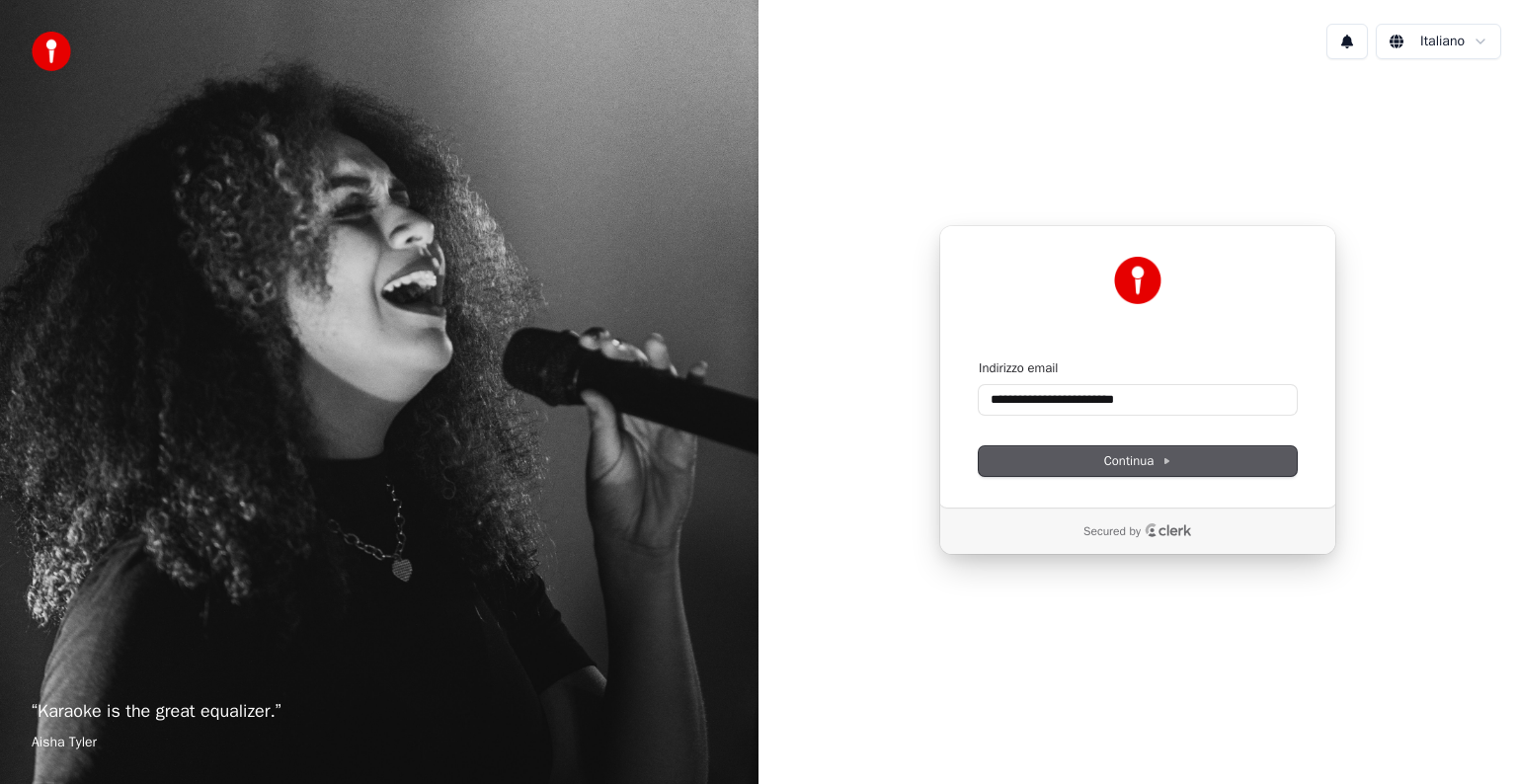 type on "**********" 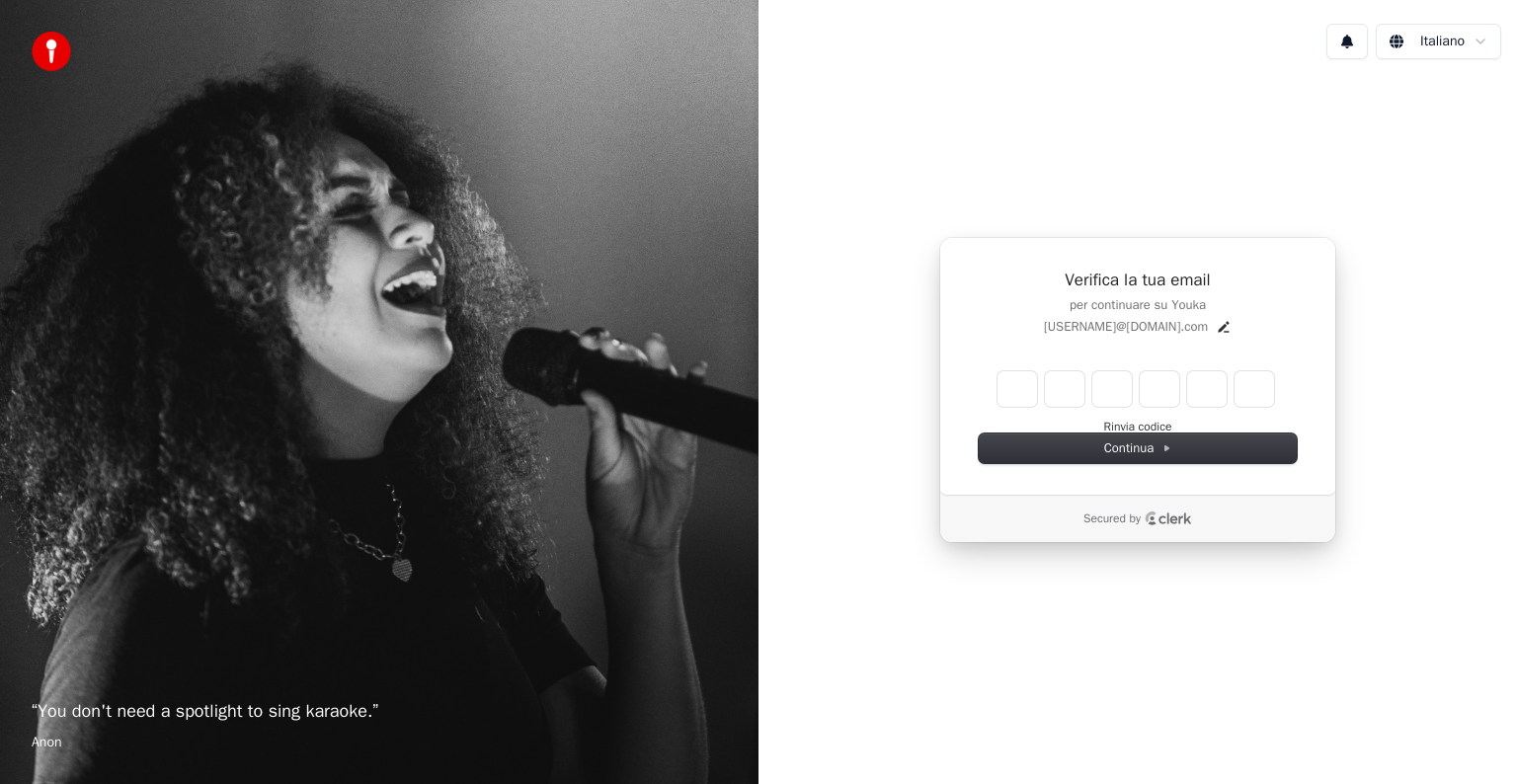 type on "*" 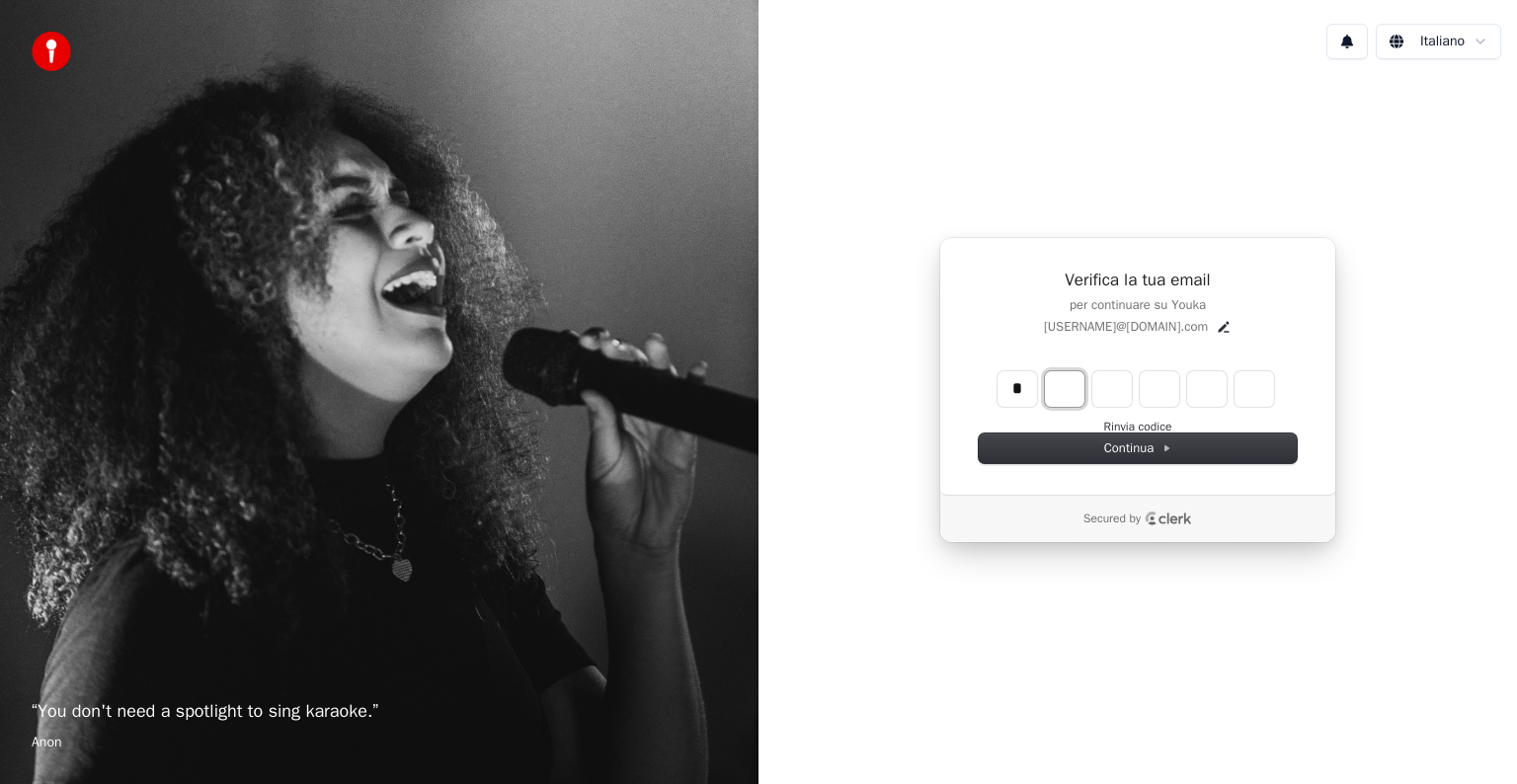 type on "*" 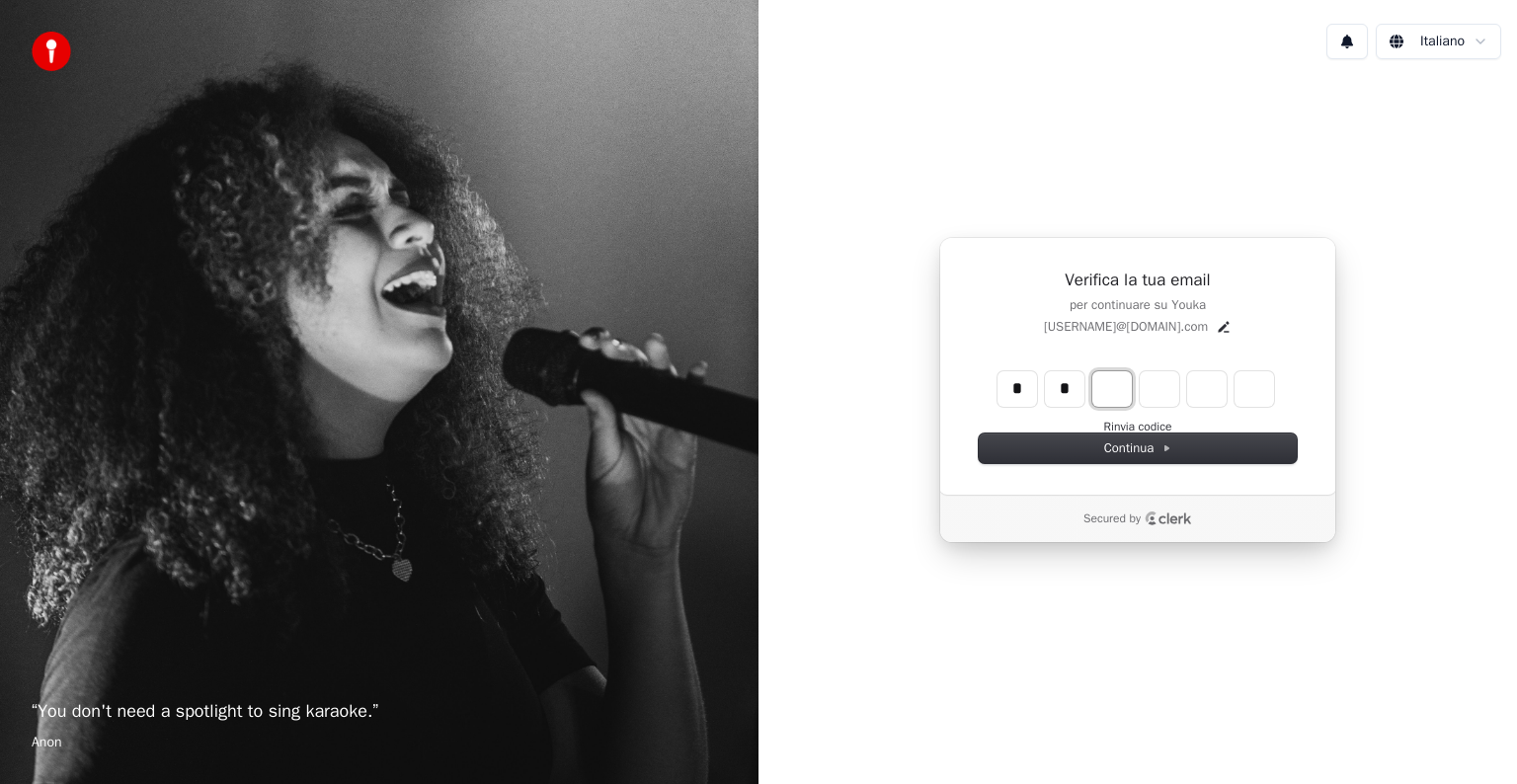 type on "**" 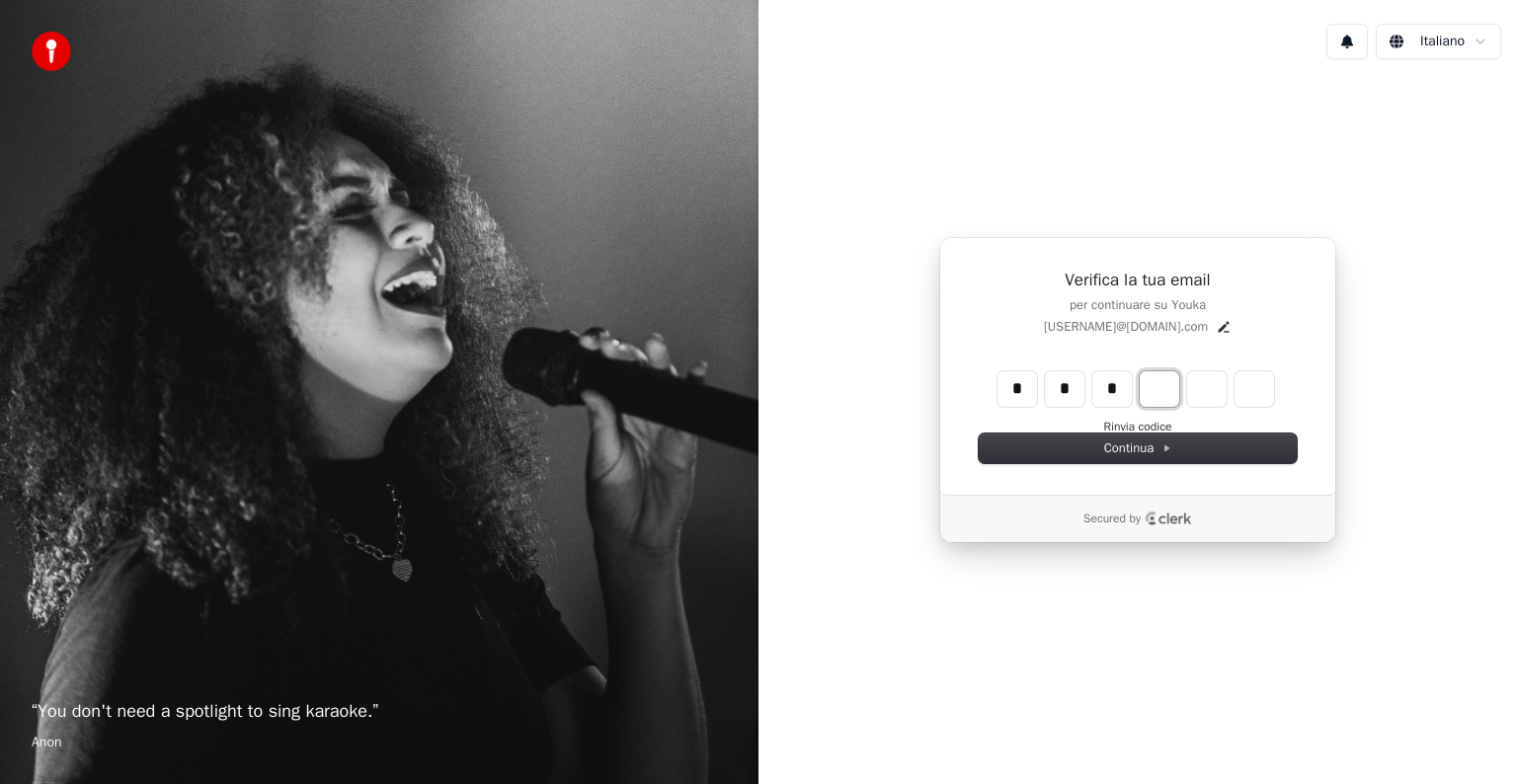 type on "***" 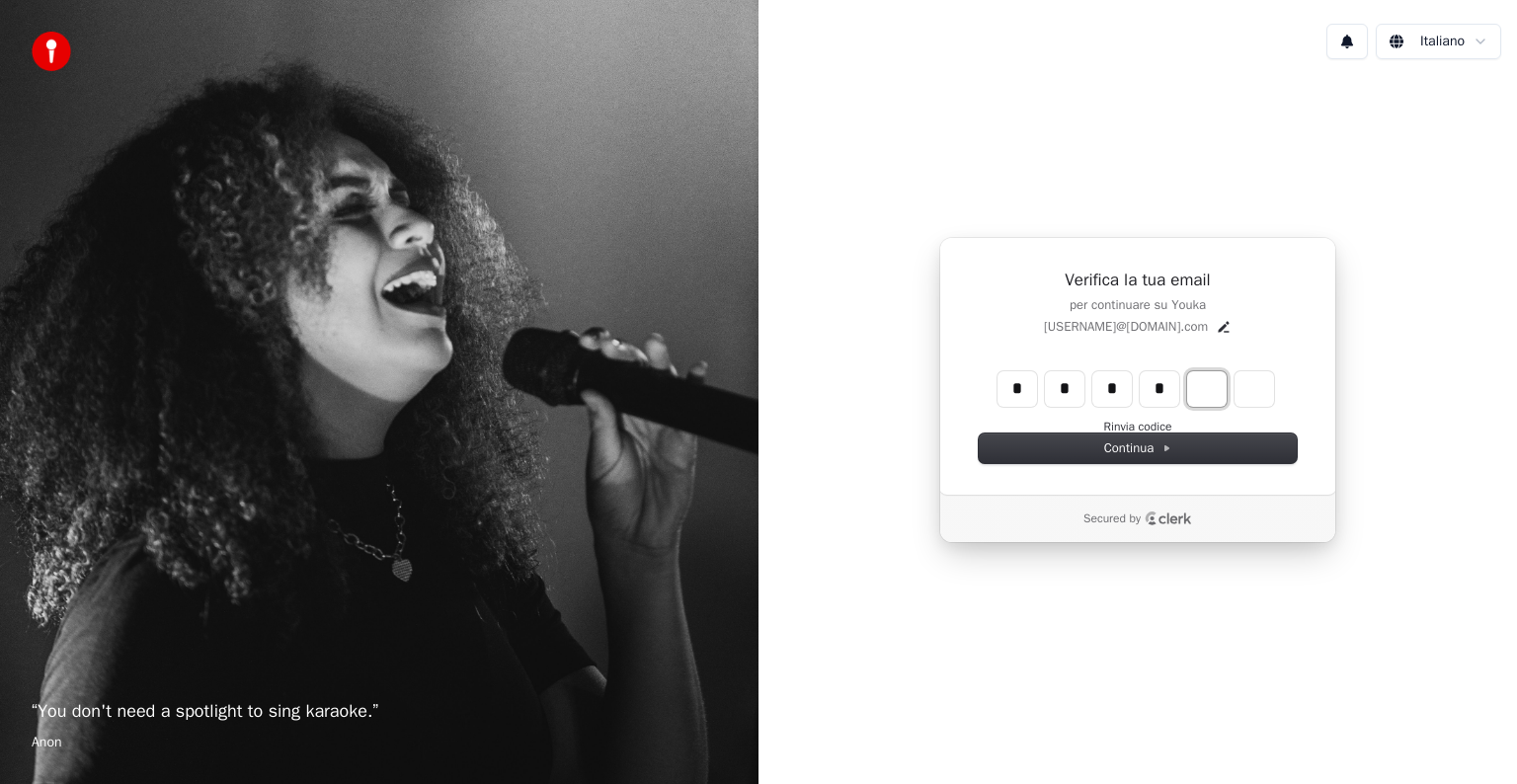 type on "****" 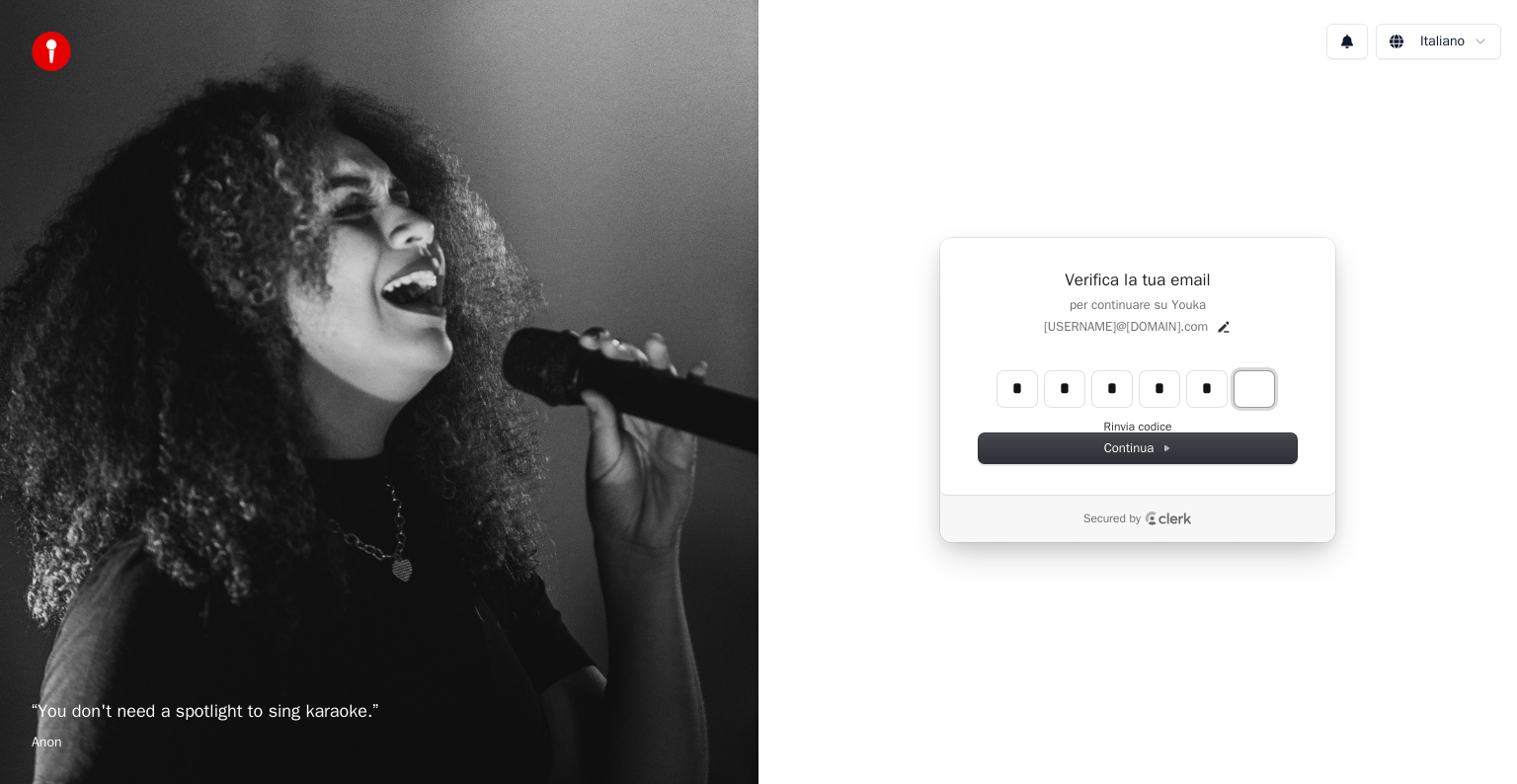 type on "******" 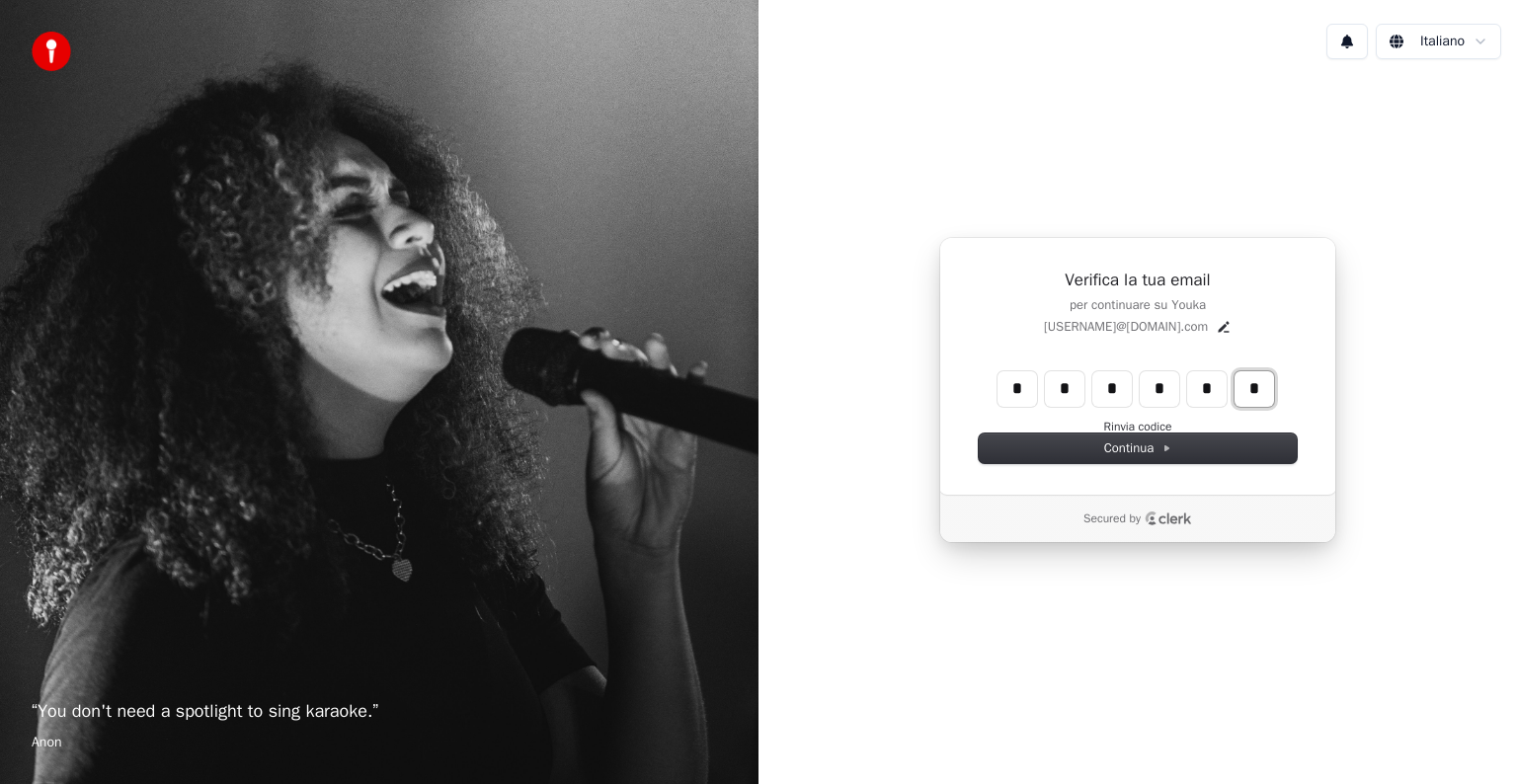 type on "*" 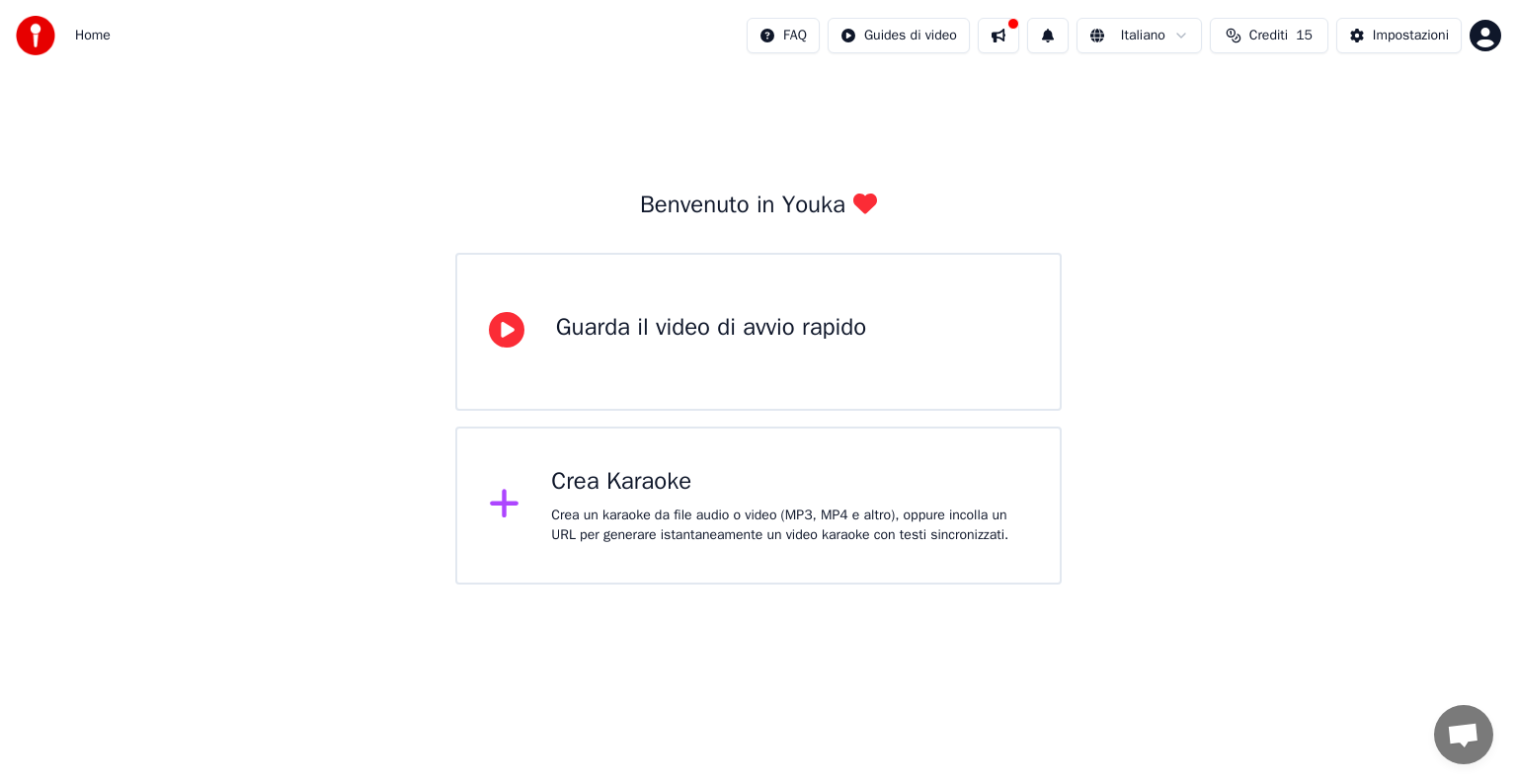 click on "Crea Karaoke Crea un karaoke da file audio o video (MP3, MP4 e altro), oppure incolla un URL per generare istantaneamente un video karaoke con testi sincronizzati." at bounding box center (789, 506) 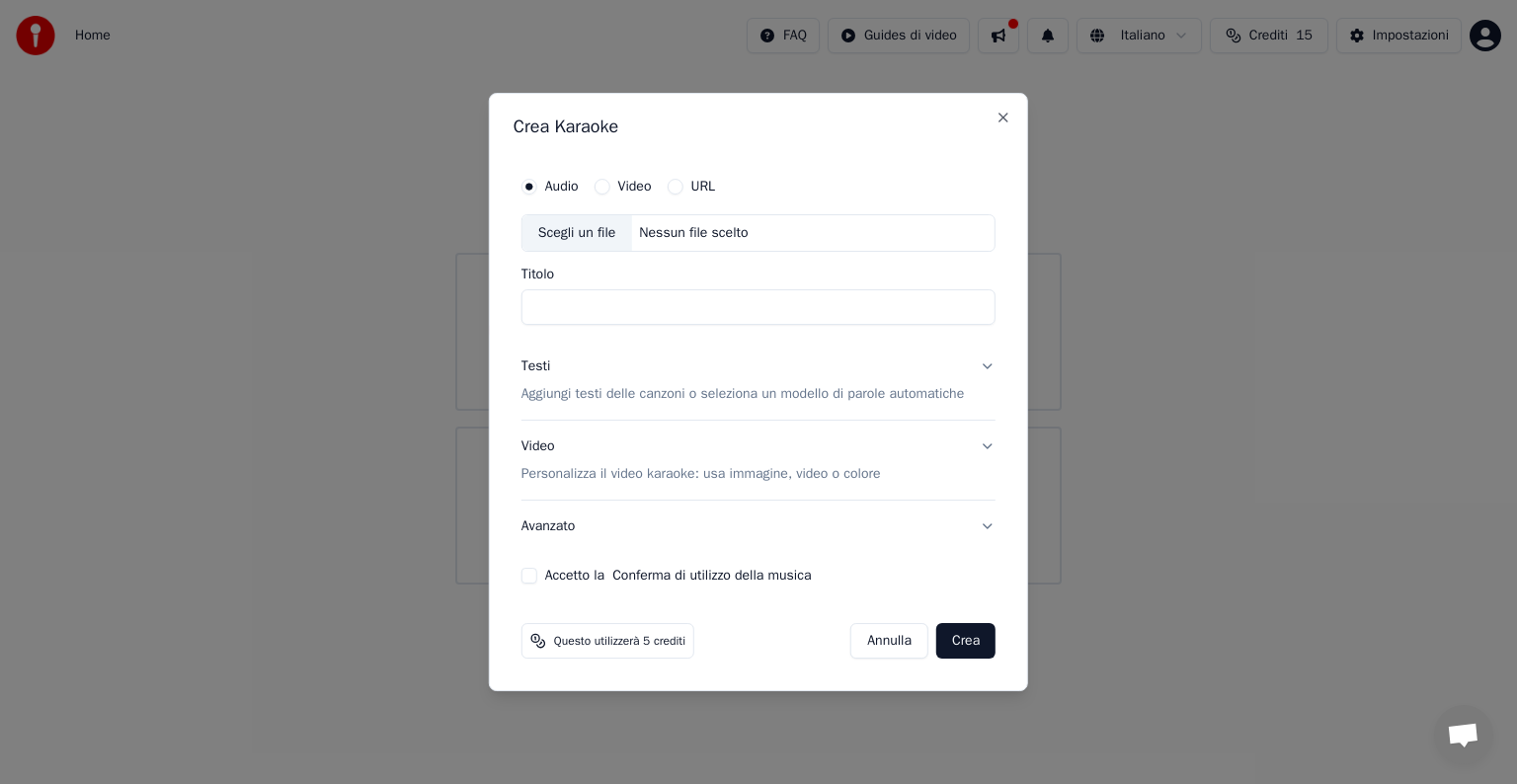 click on "URL" at bounding box center [675, 187] 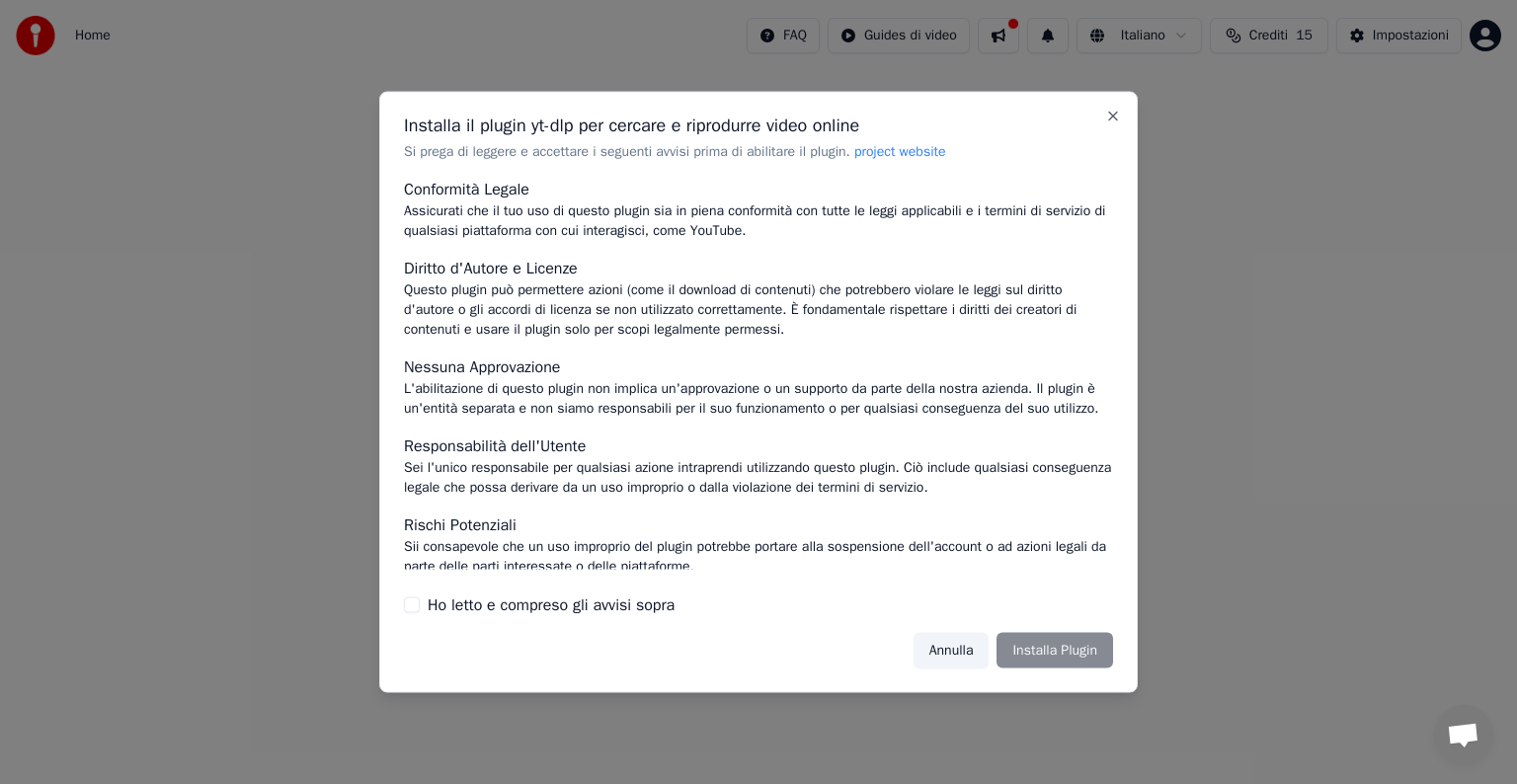 scroll, scrollTop: 106, scrollLeft: 0, axis: vertical 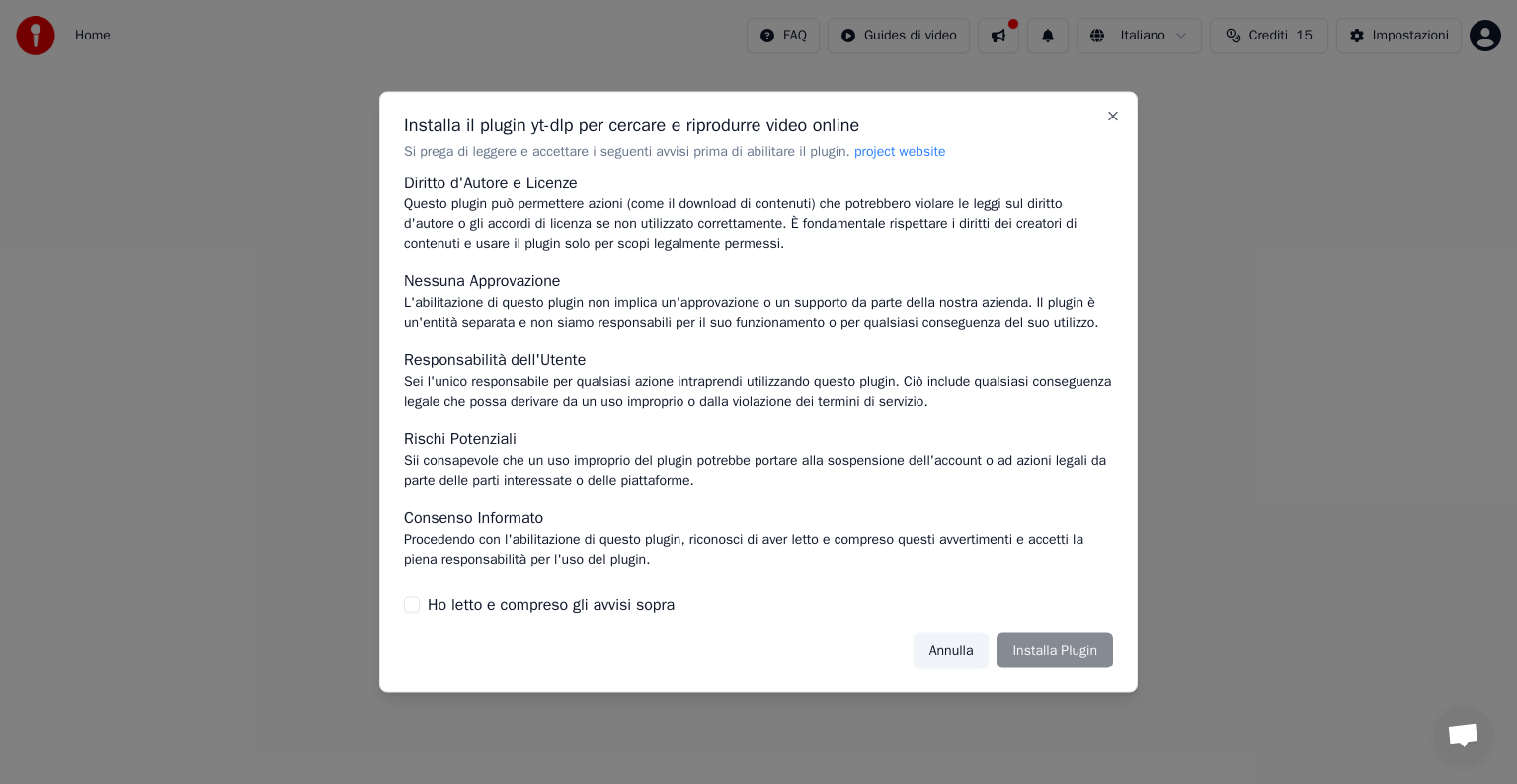 click on "Annulla Installa Plugin" at bounding box center (1013, 650) 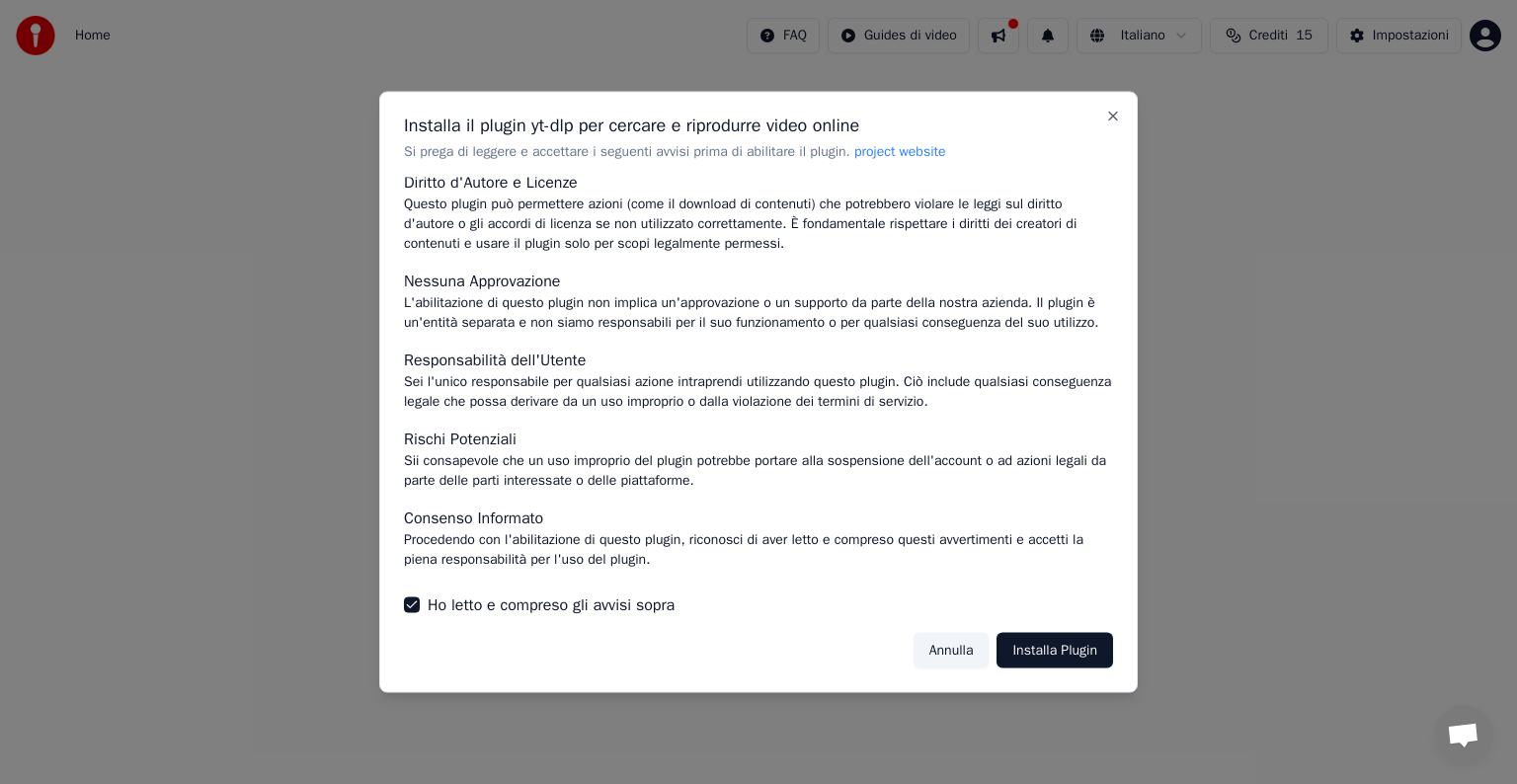 click on "Installa Plugin" at bounding box center [1055, 650] 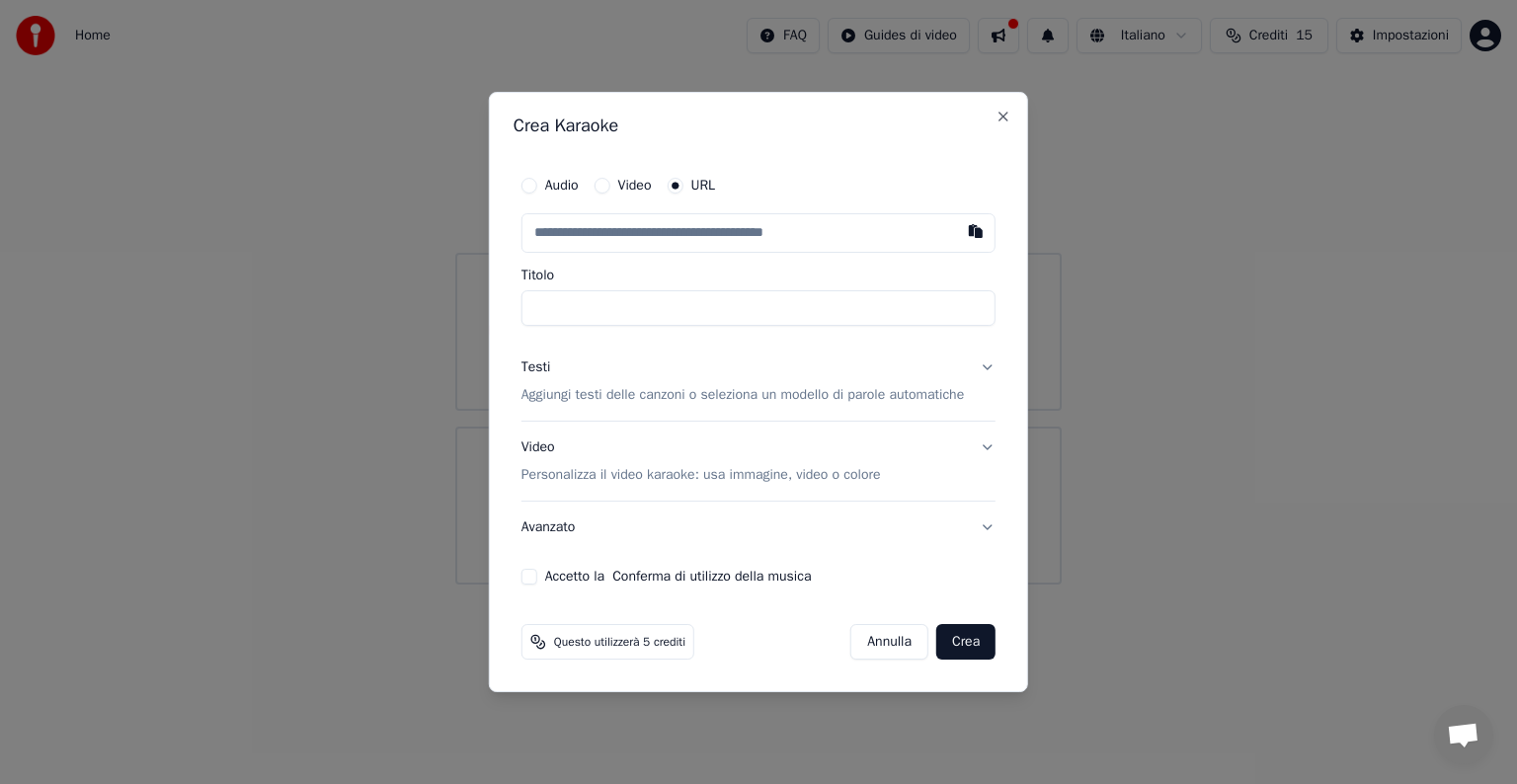 paste on "**********" 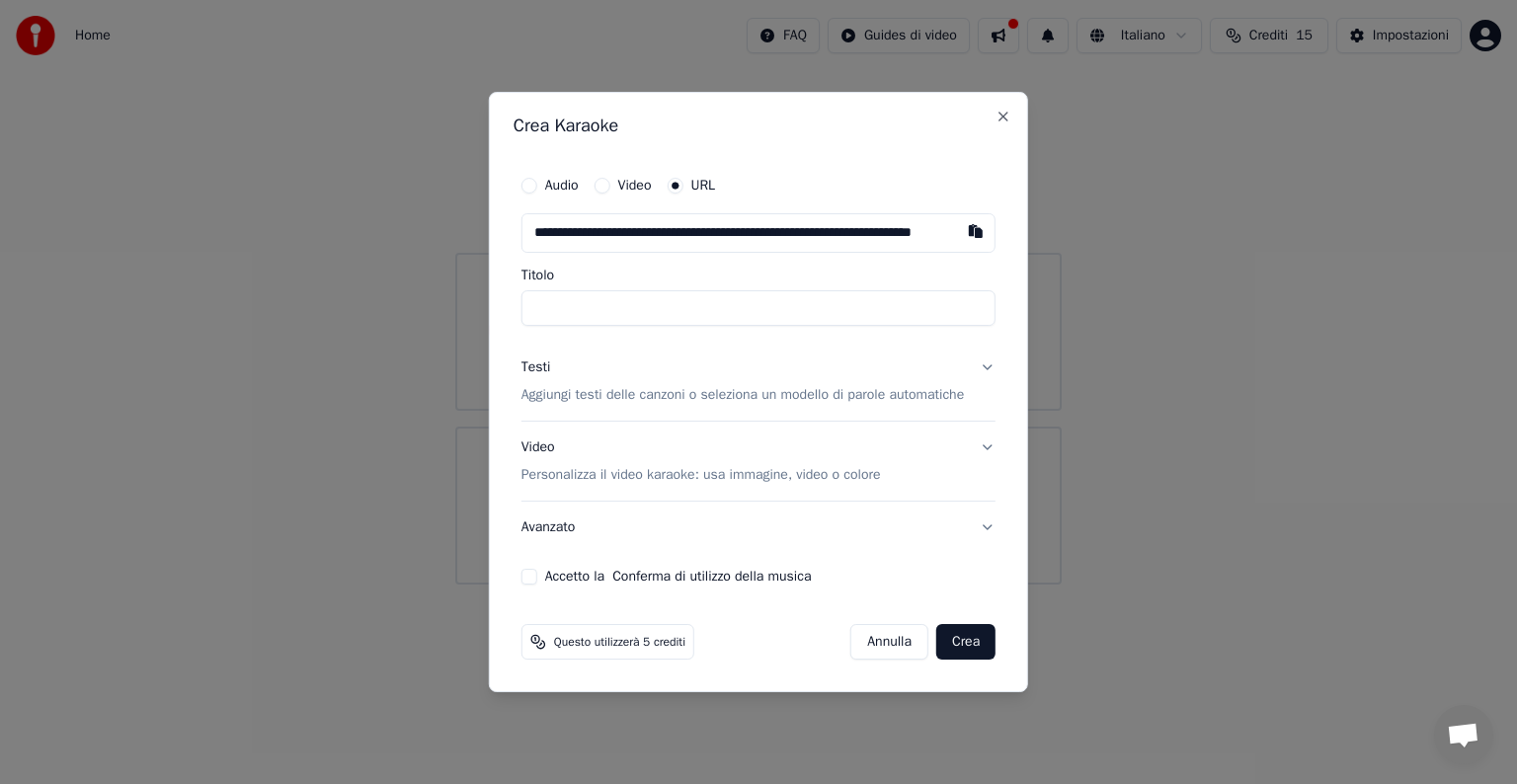 scroll, scrollTop: 0, scrollLeft: 36, axis: horizontal 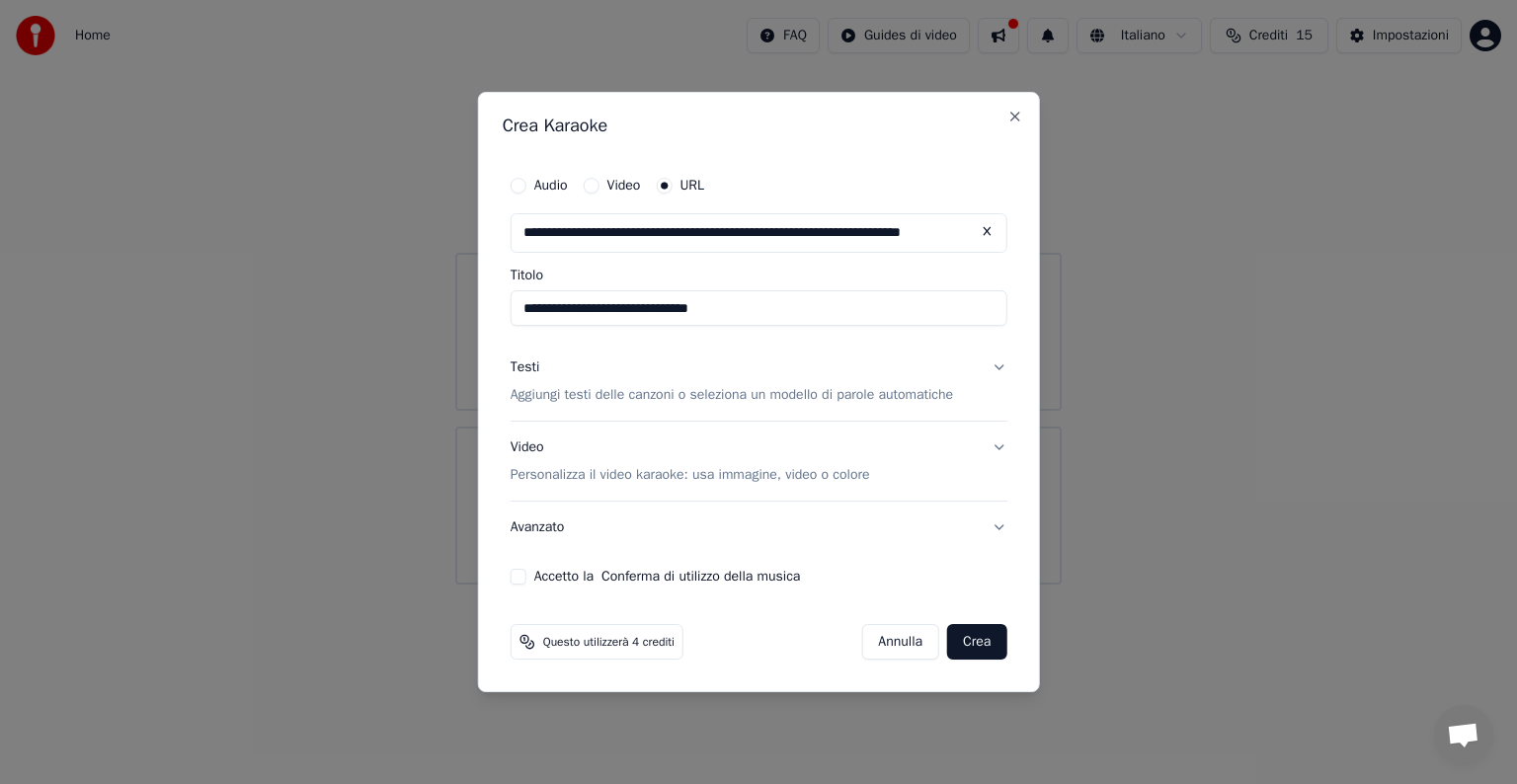 type on "**********" 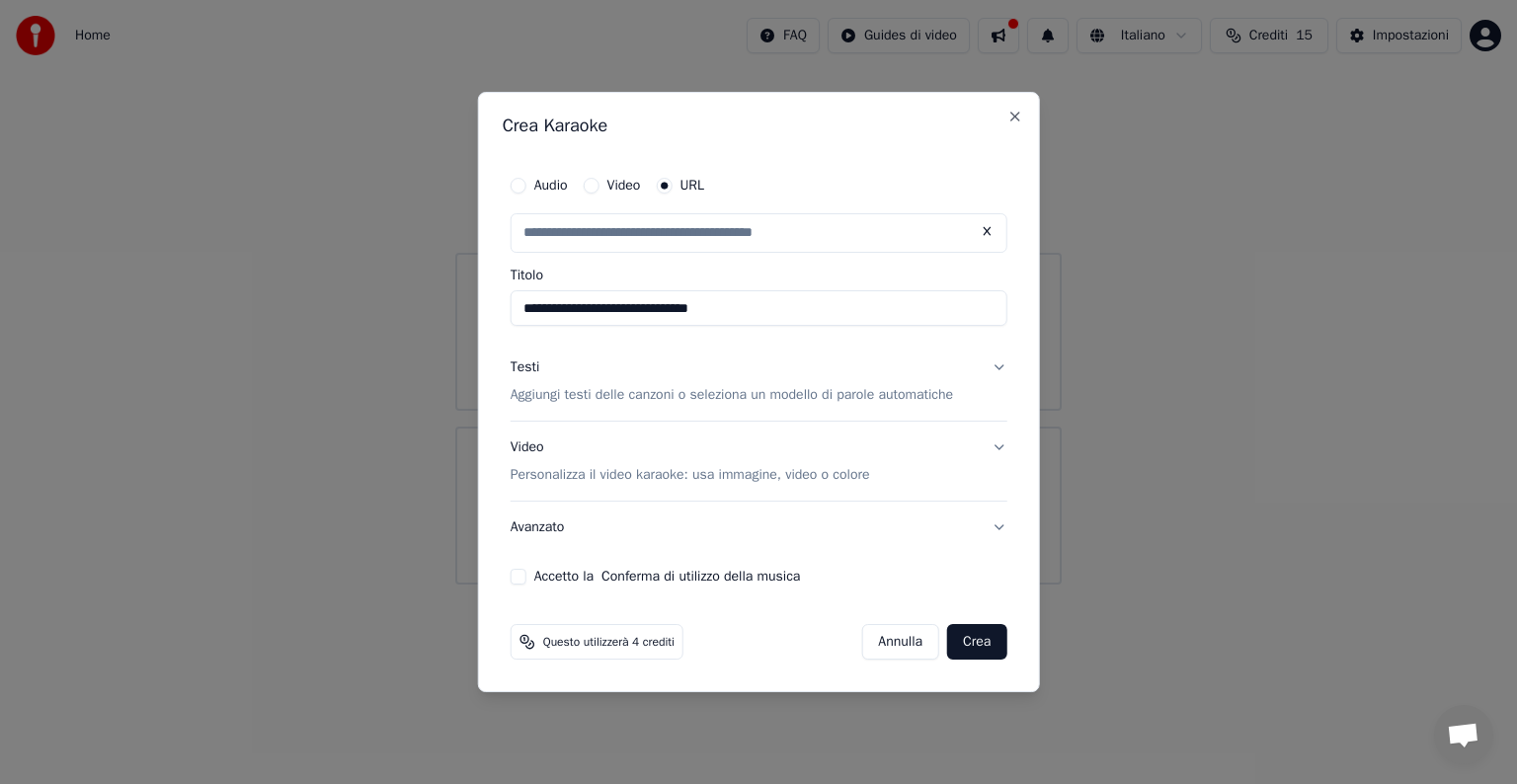 scroll, scrollTop: 0, scrollLeft: 0, axis: both 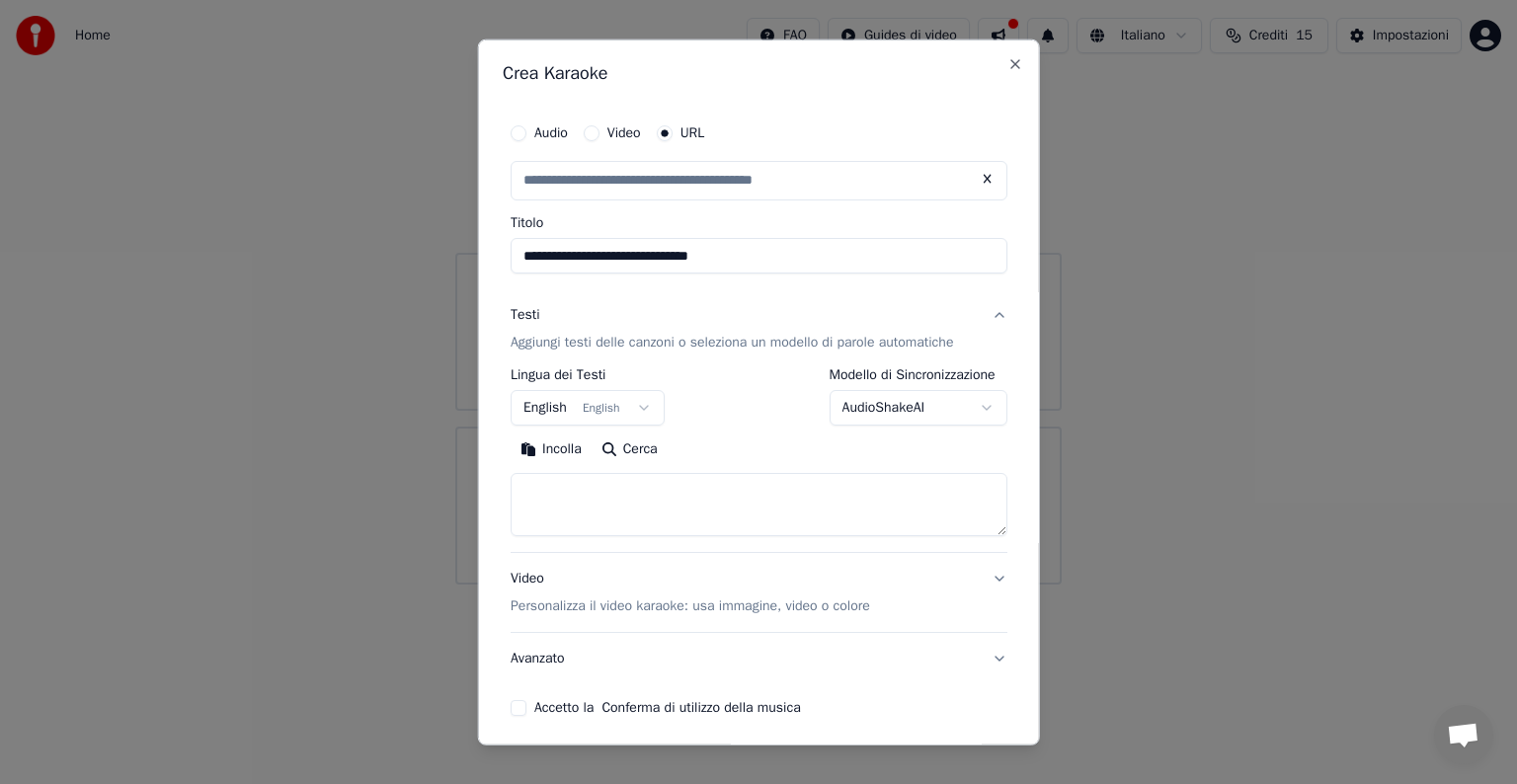 type on "**********" 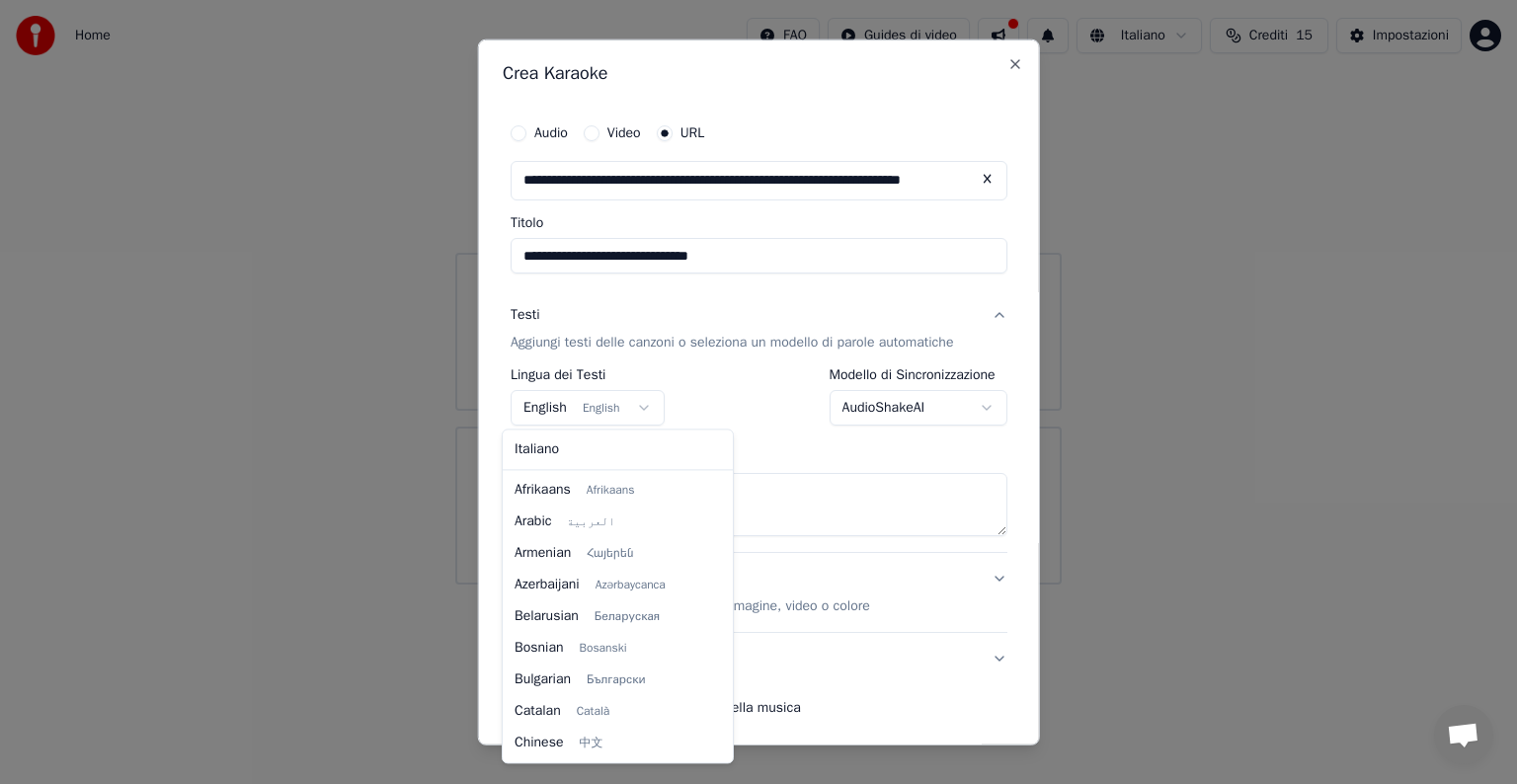 click on "**********" at bounding box center (758, 292) 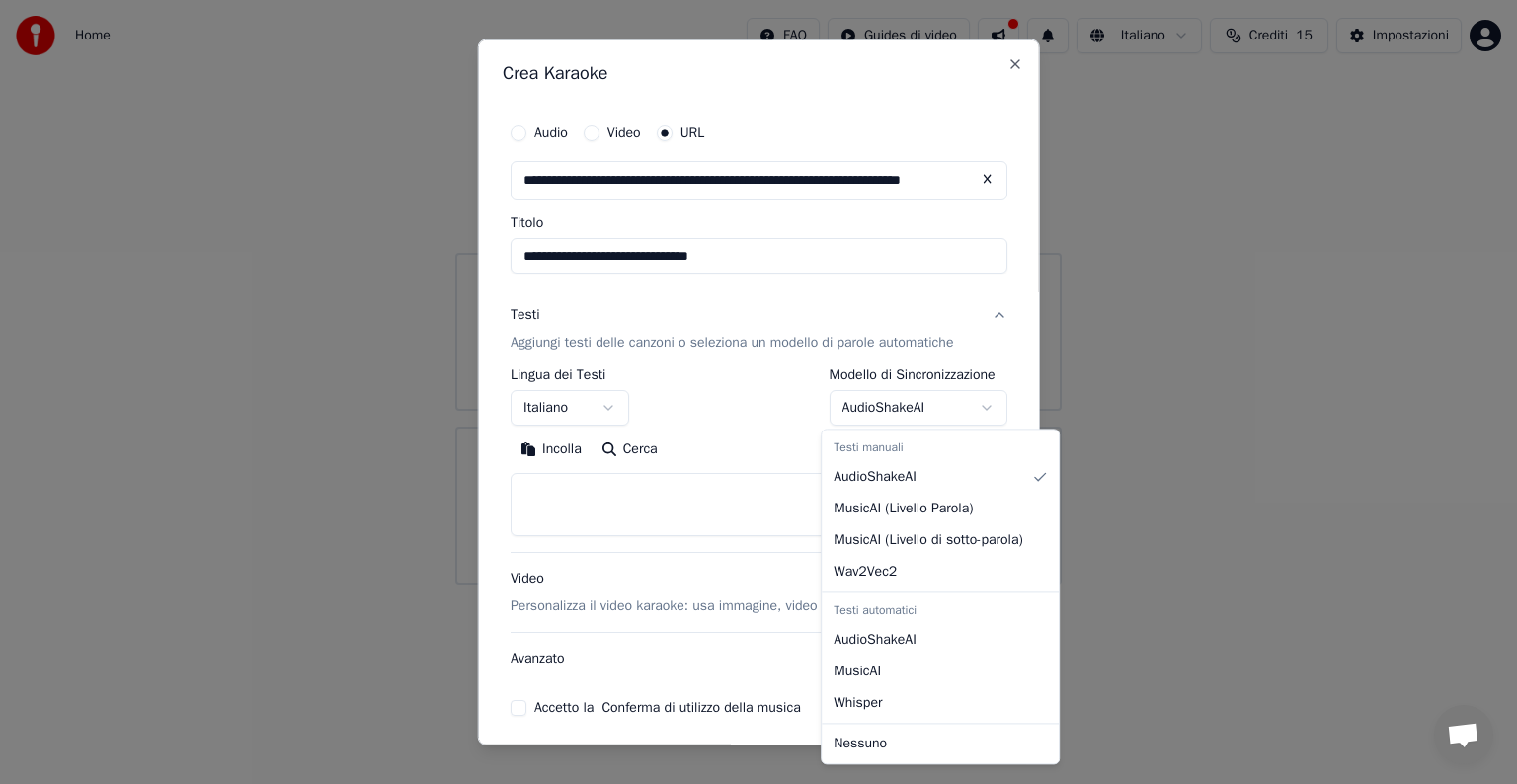 click on "**********" at bounding box center (758, 292) 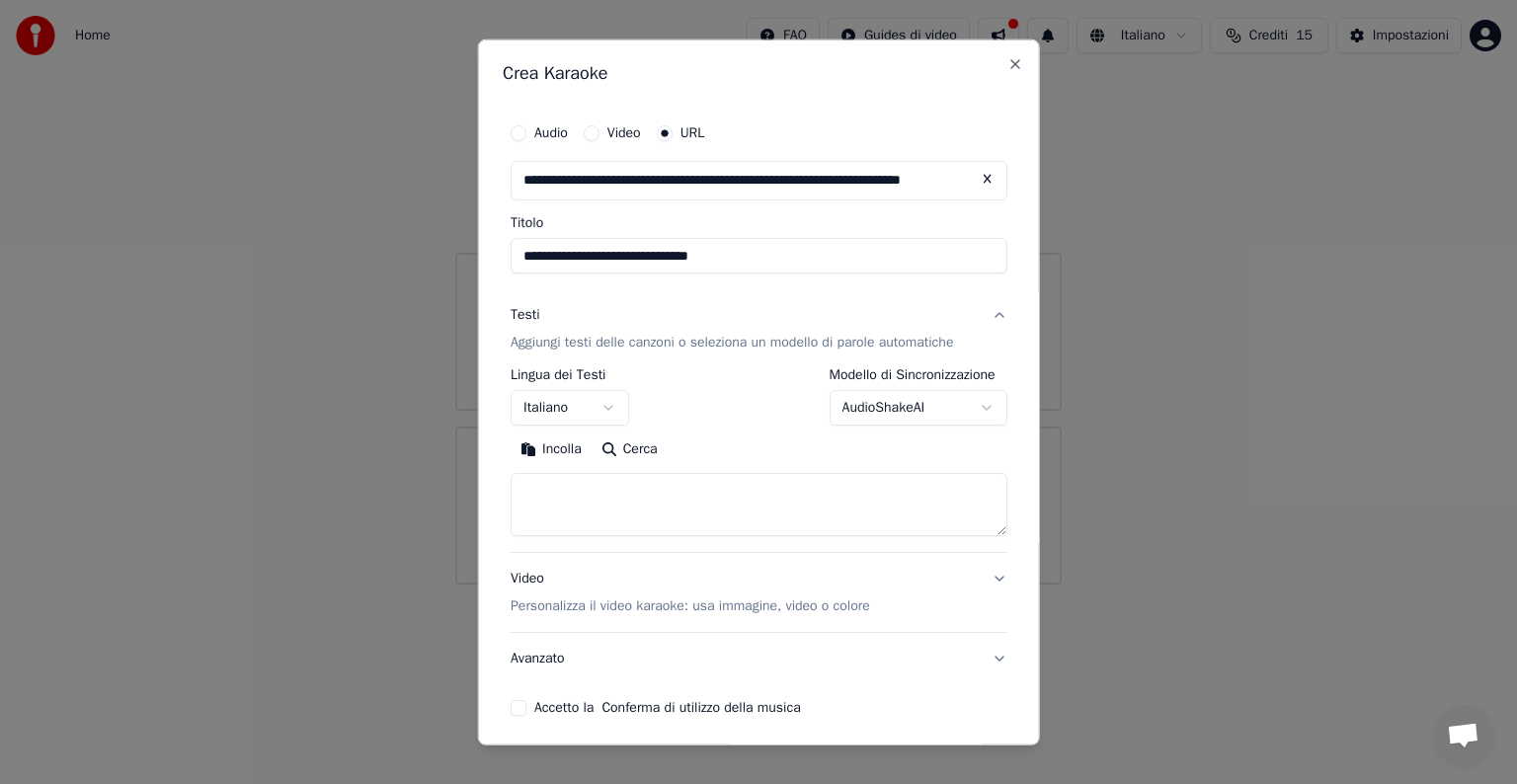 click on "**********" at bounding box center [758, 292] 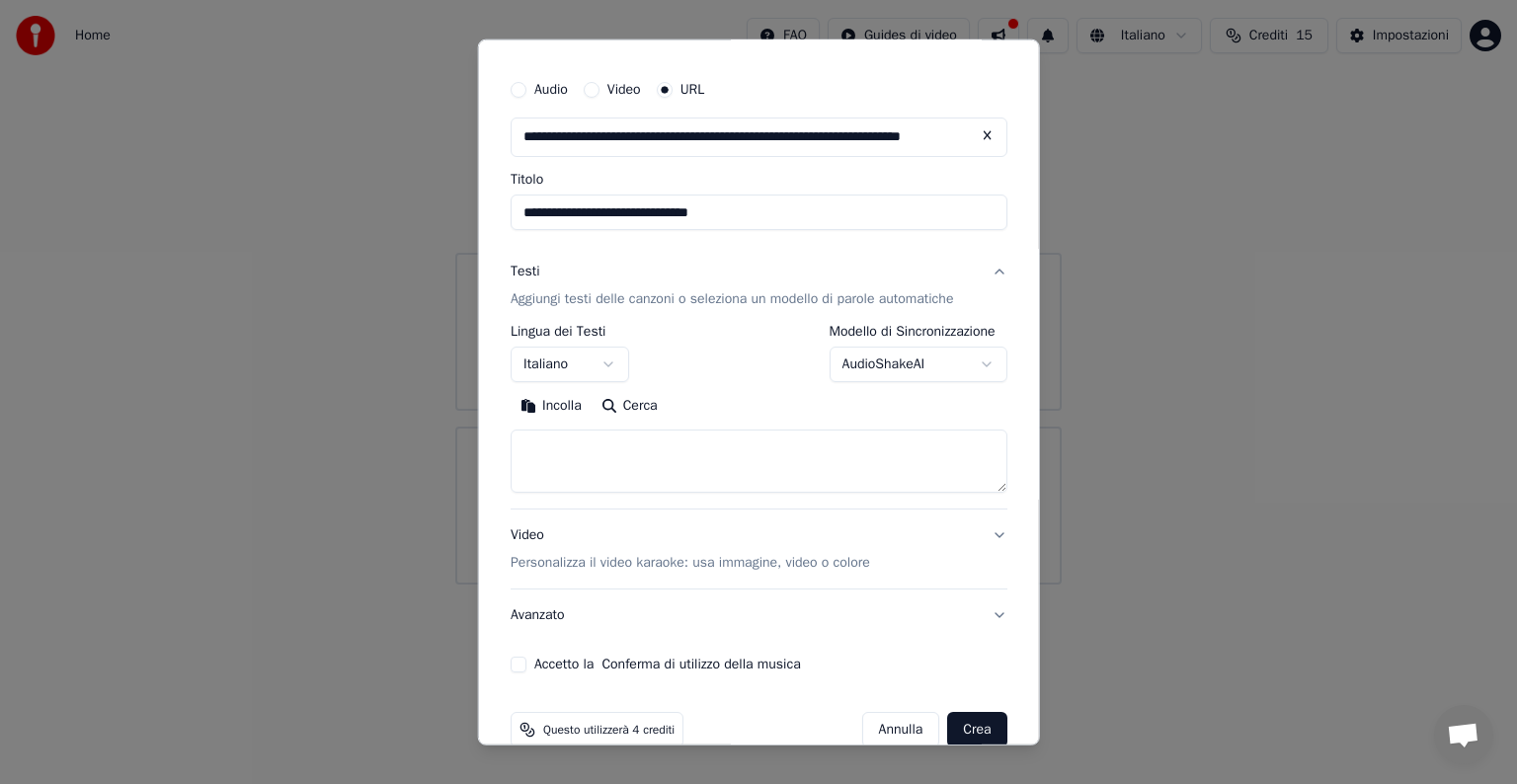 scroll, scrollTop: 77, scrollLeft: 0, axis: vertical 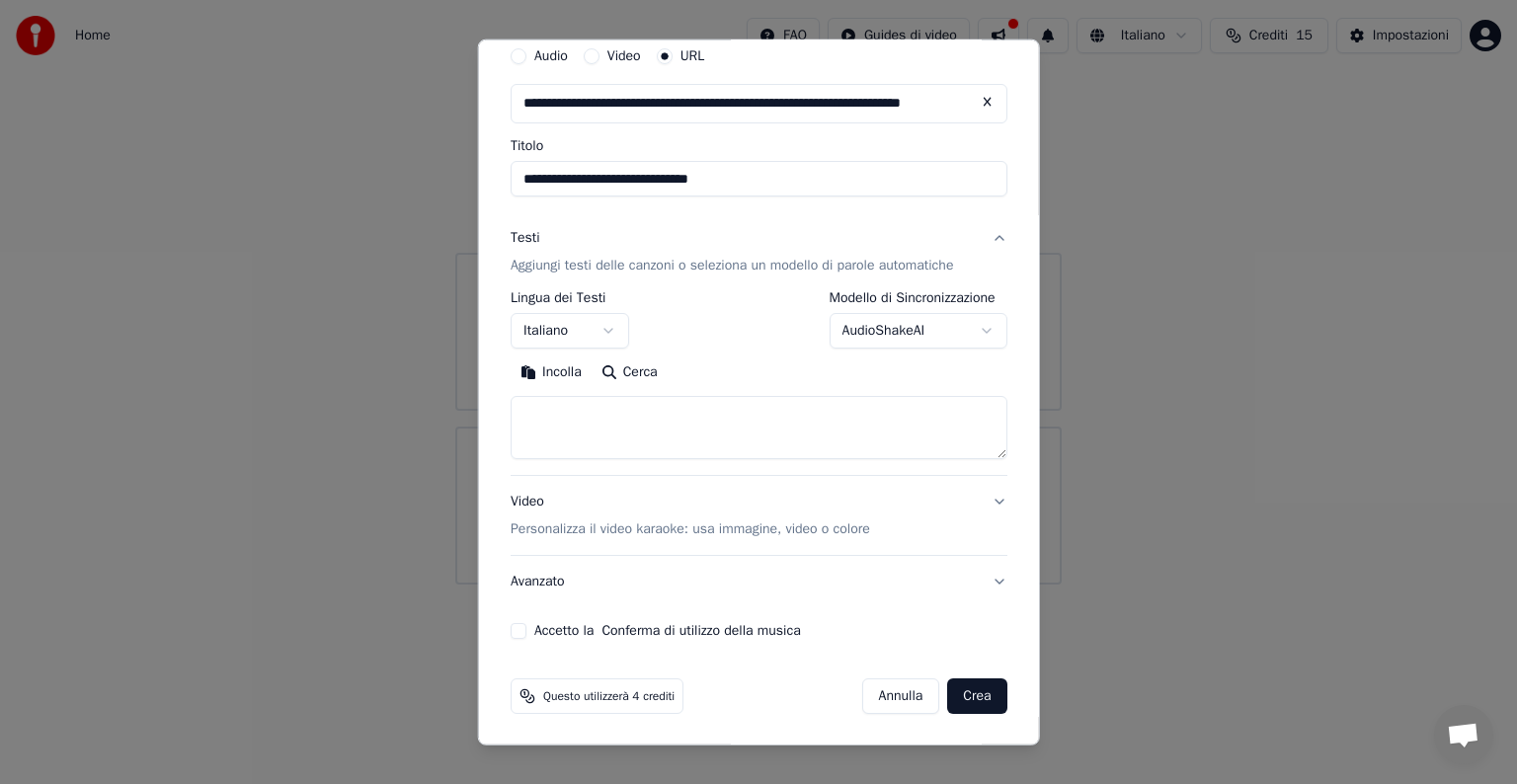 click on "Accetto la   Conferma di utilizzo della musica" at bounding box center (519, 631) 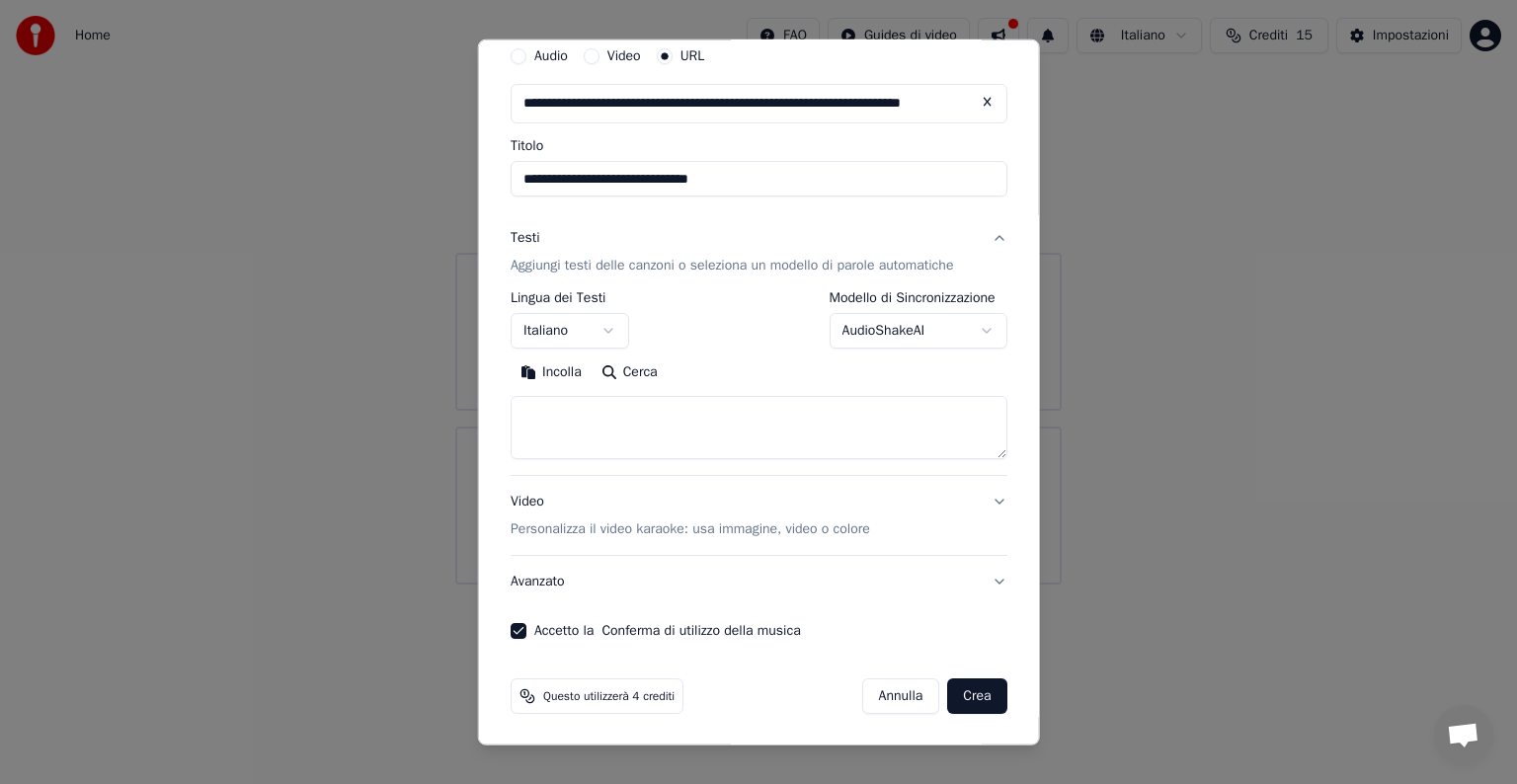 click on "Crea" at bounding box center (977, 696) 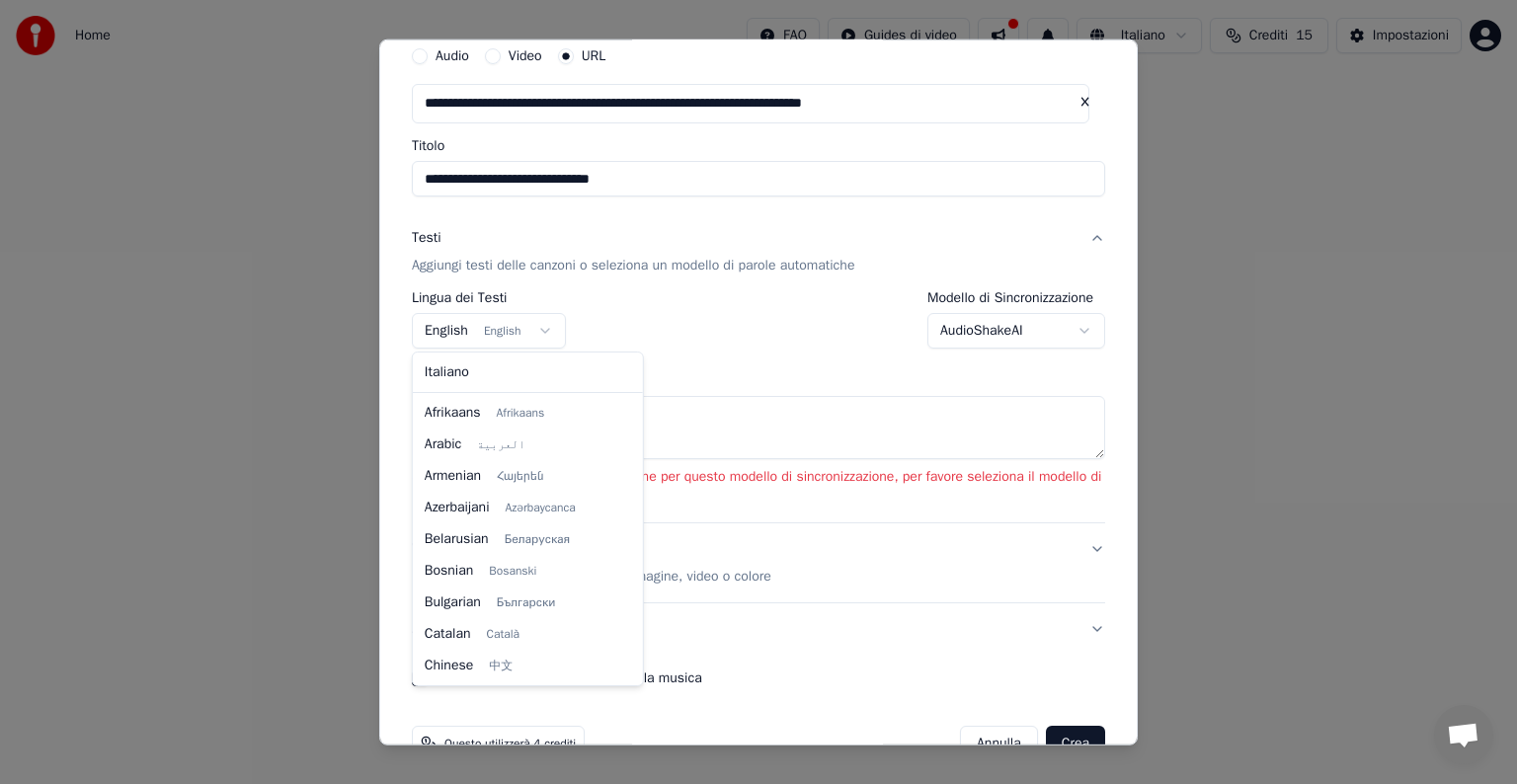 click on "**********" at bounding box center [758, 292] 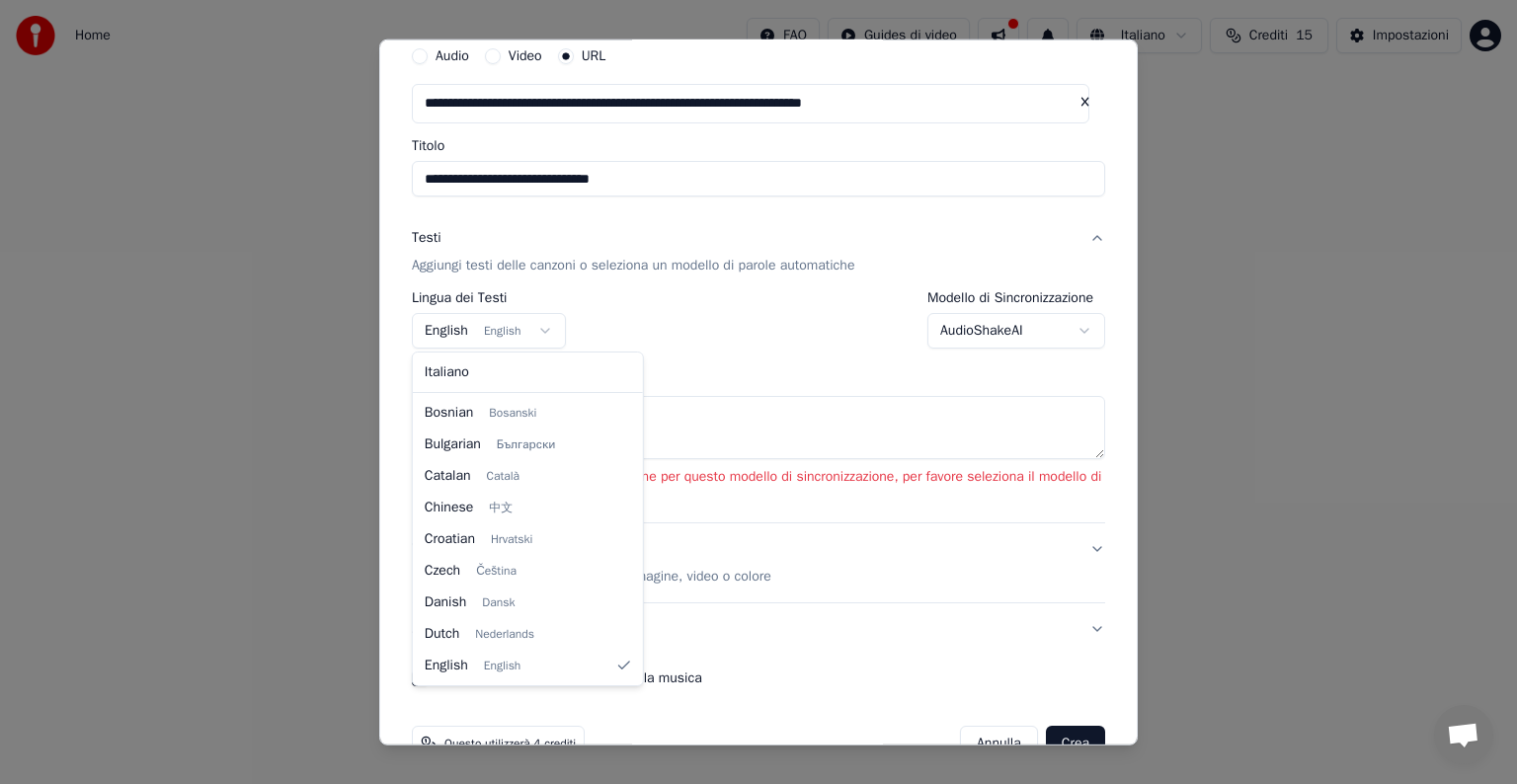 select on "**" 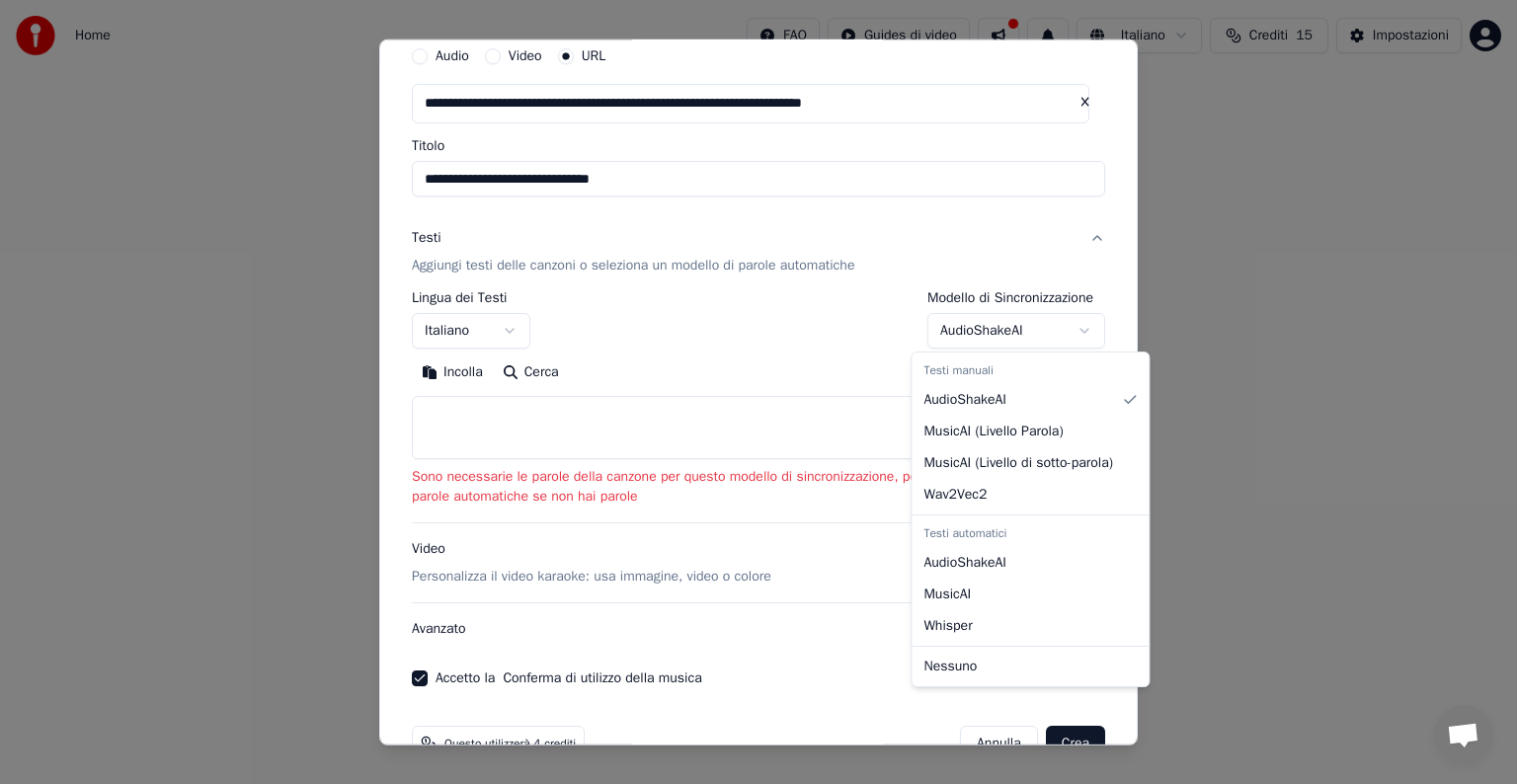 click on "**********" at bounding box center (758, 292) 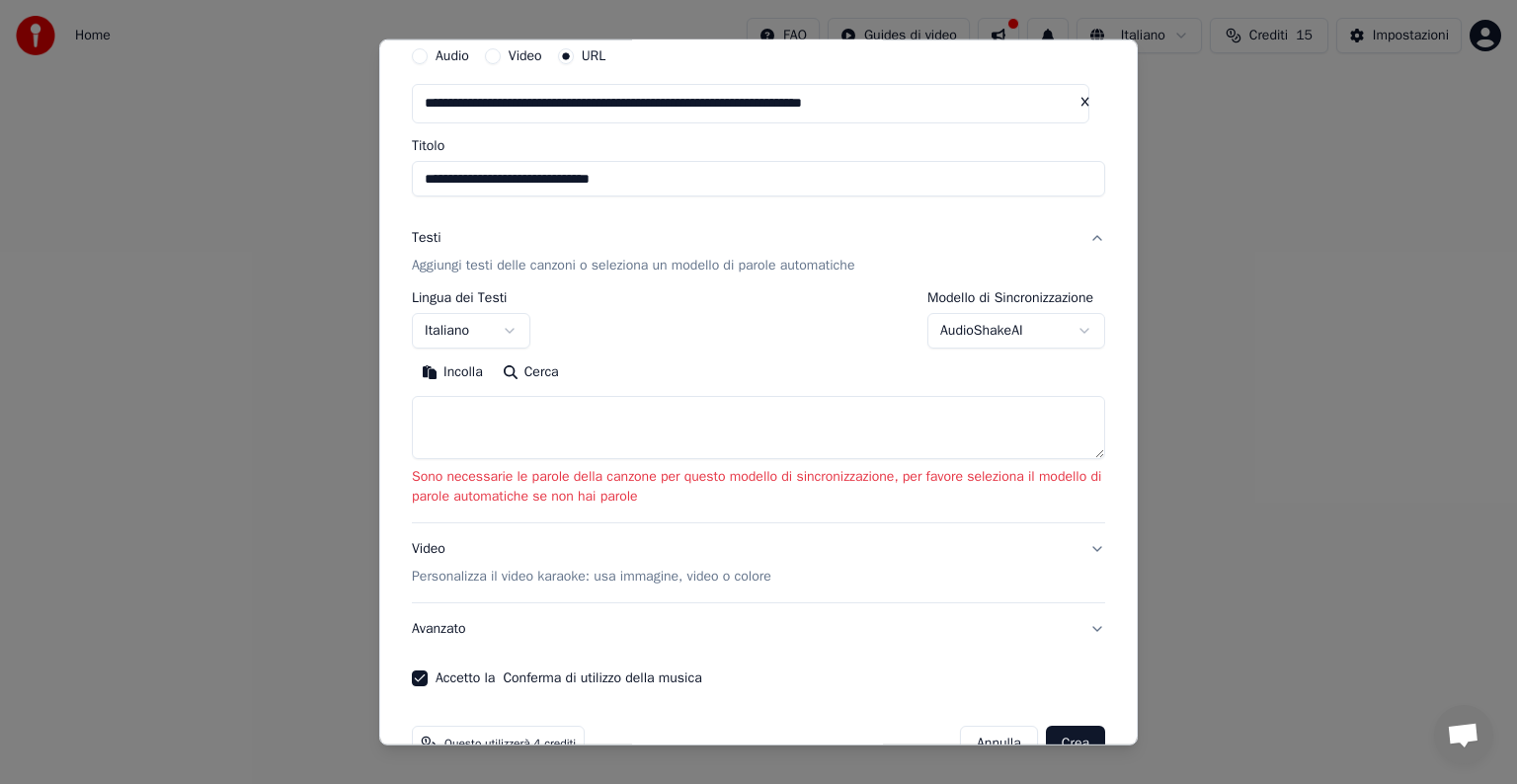 click on "**********" at bounding box center (758, 292) 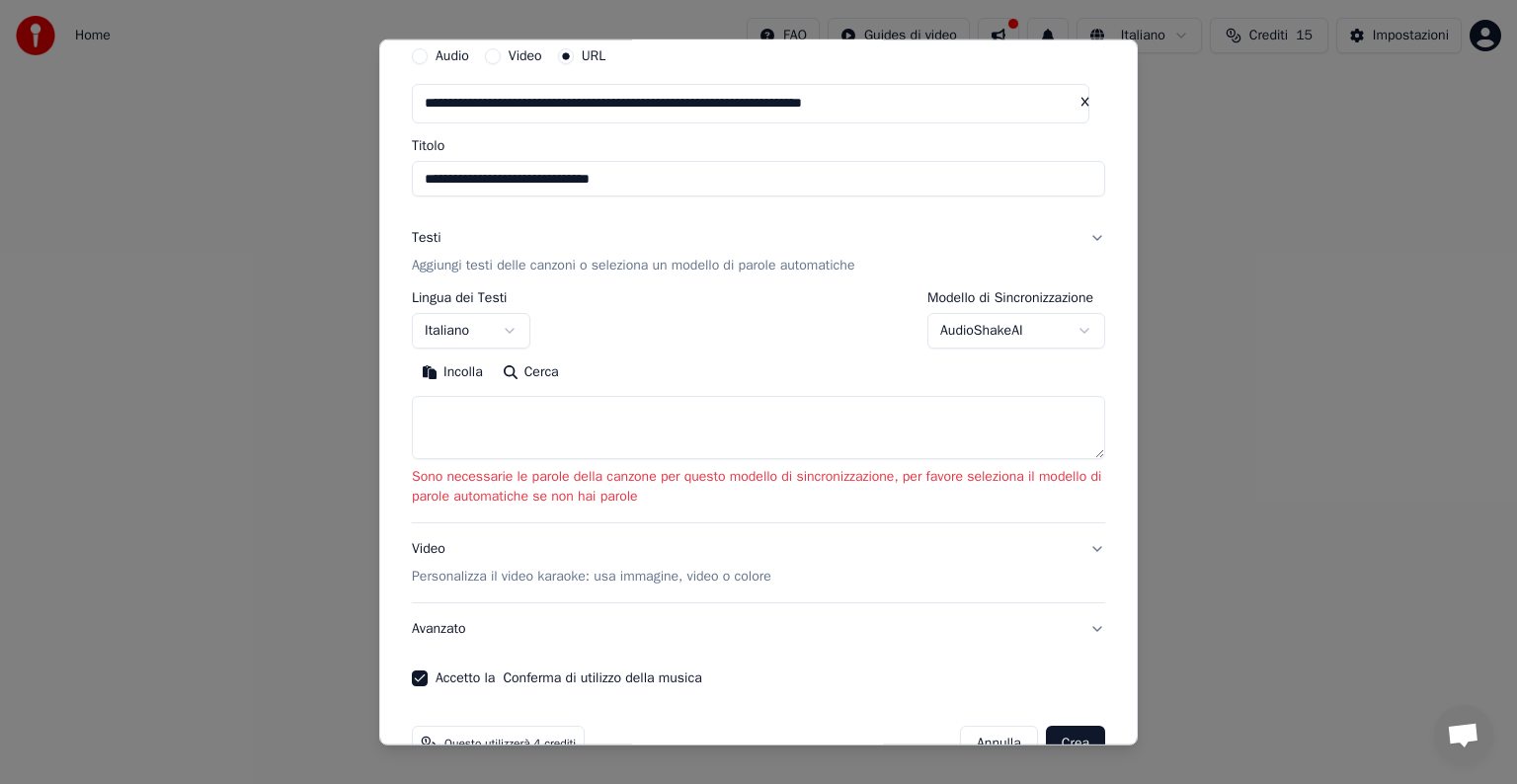 scroll, scrollTop: 0, scrollLeft: 0, axis: both 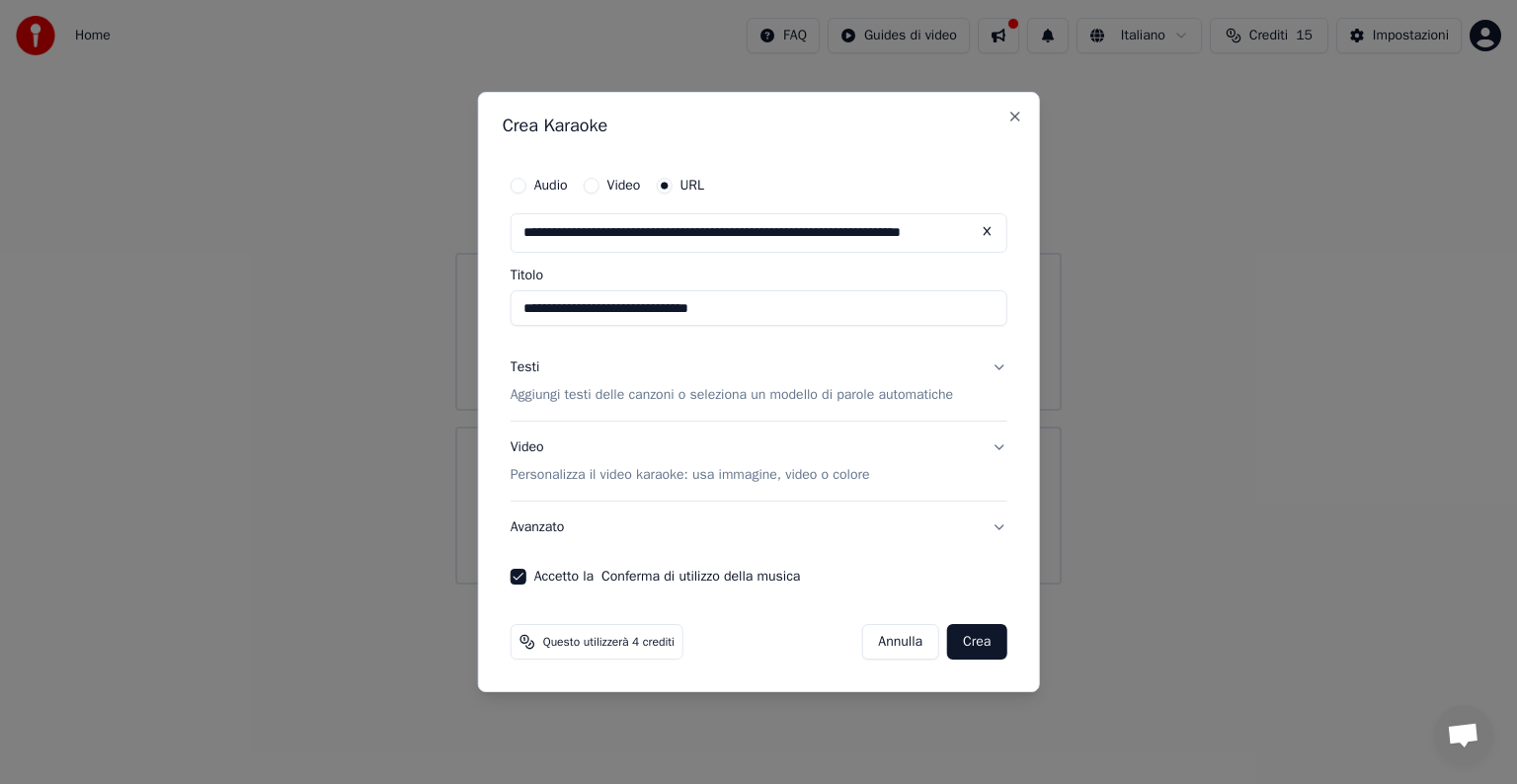 click on "Testi Aggiungi testi delle canzoni o seleziona un modello di parole automatiche" at bounding box center [758, 381] 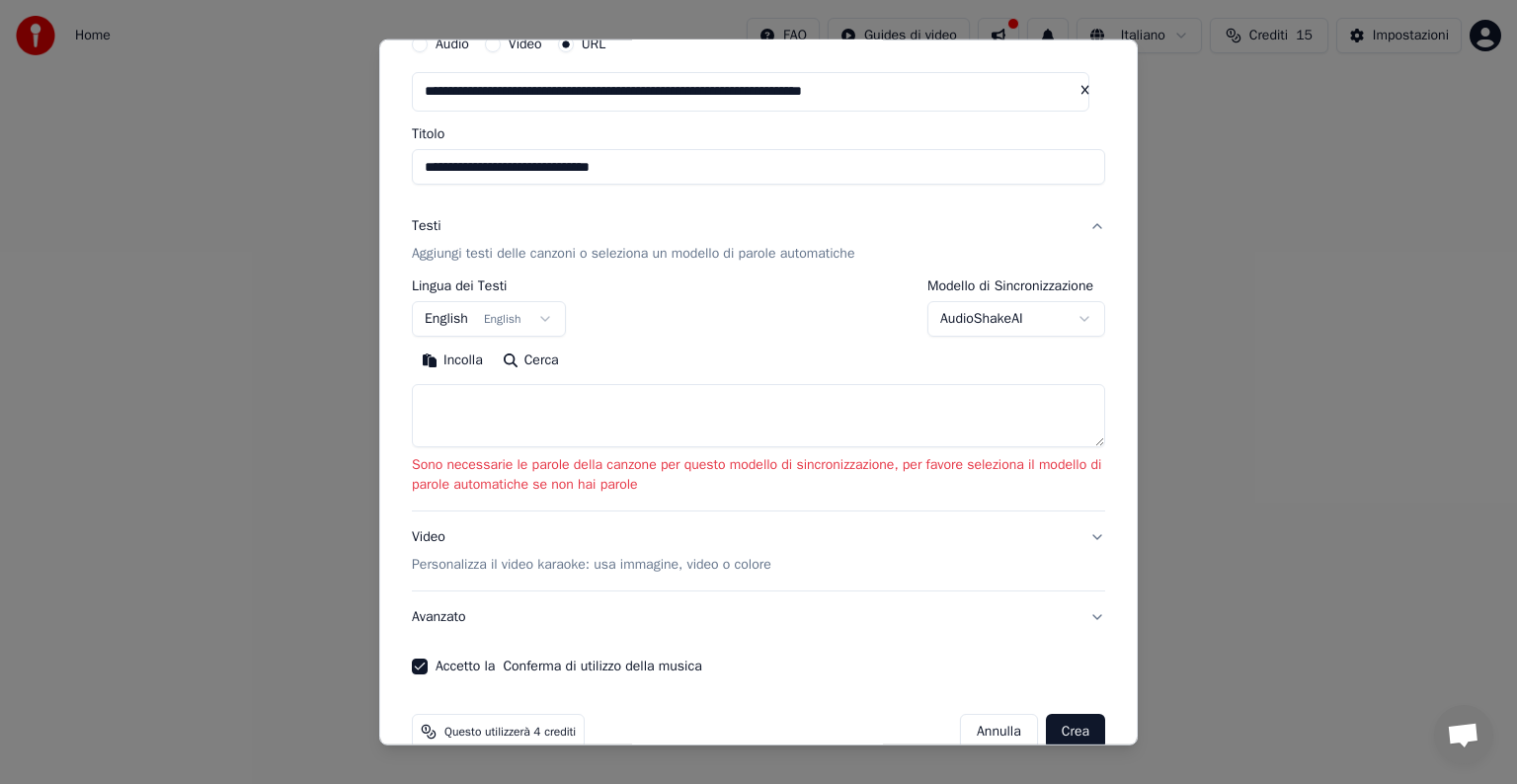 scroll, scrollTop: 124, scrollLeft: 0, axis: vertical 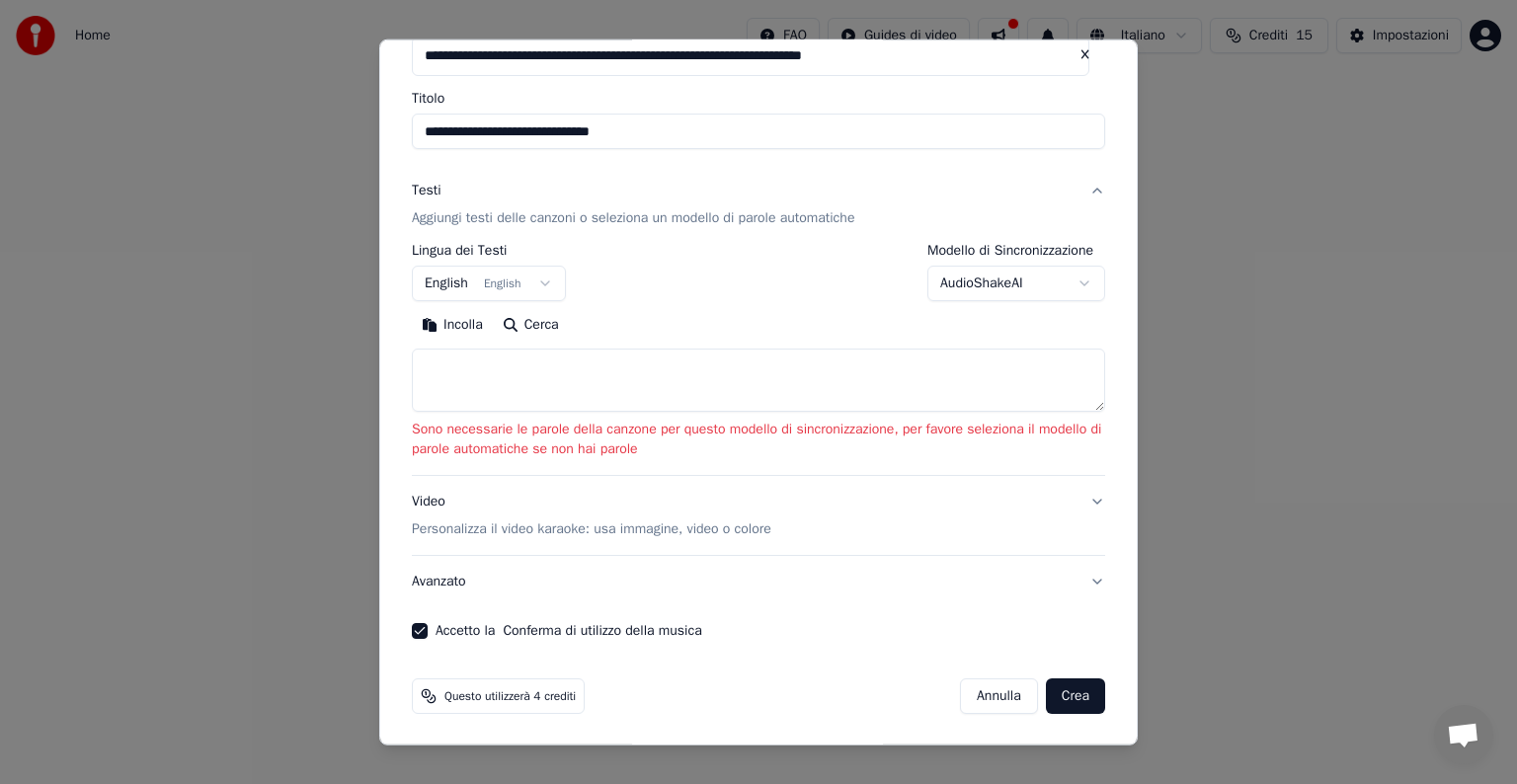 click on "Crea" at bounding box center (1076, 696) 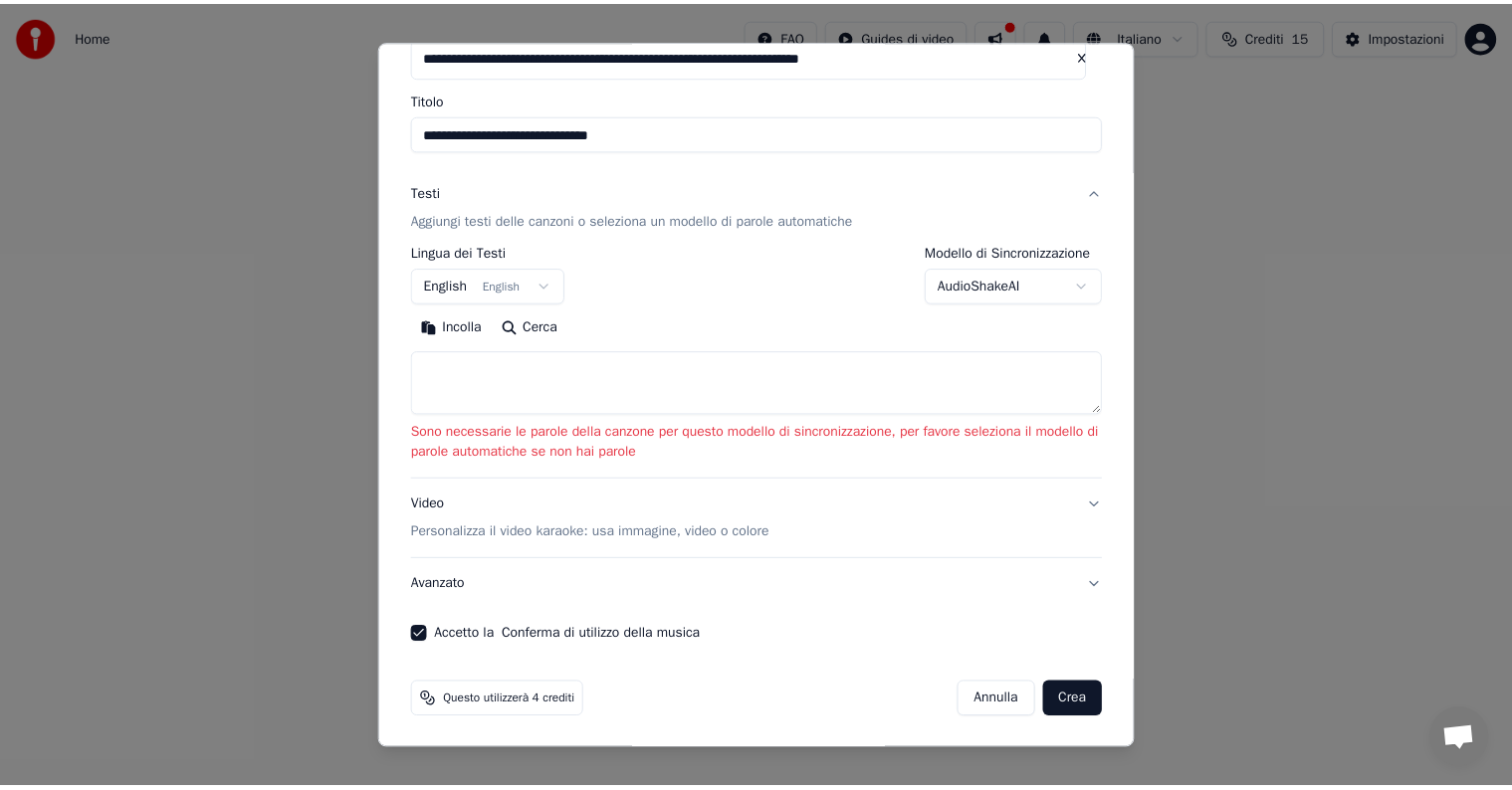 scroll, scrollTop: 0, scrollLeft: 0, axis: both 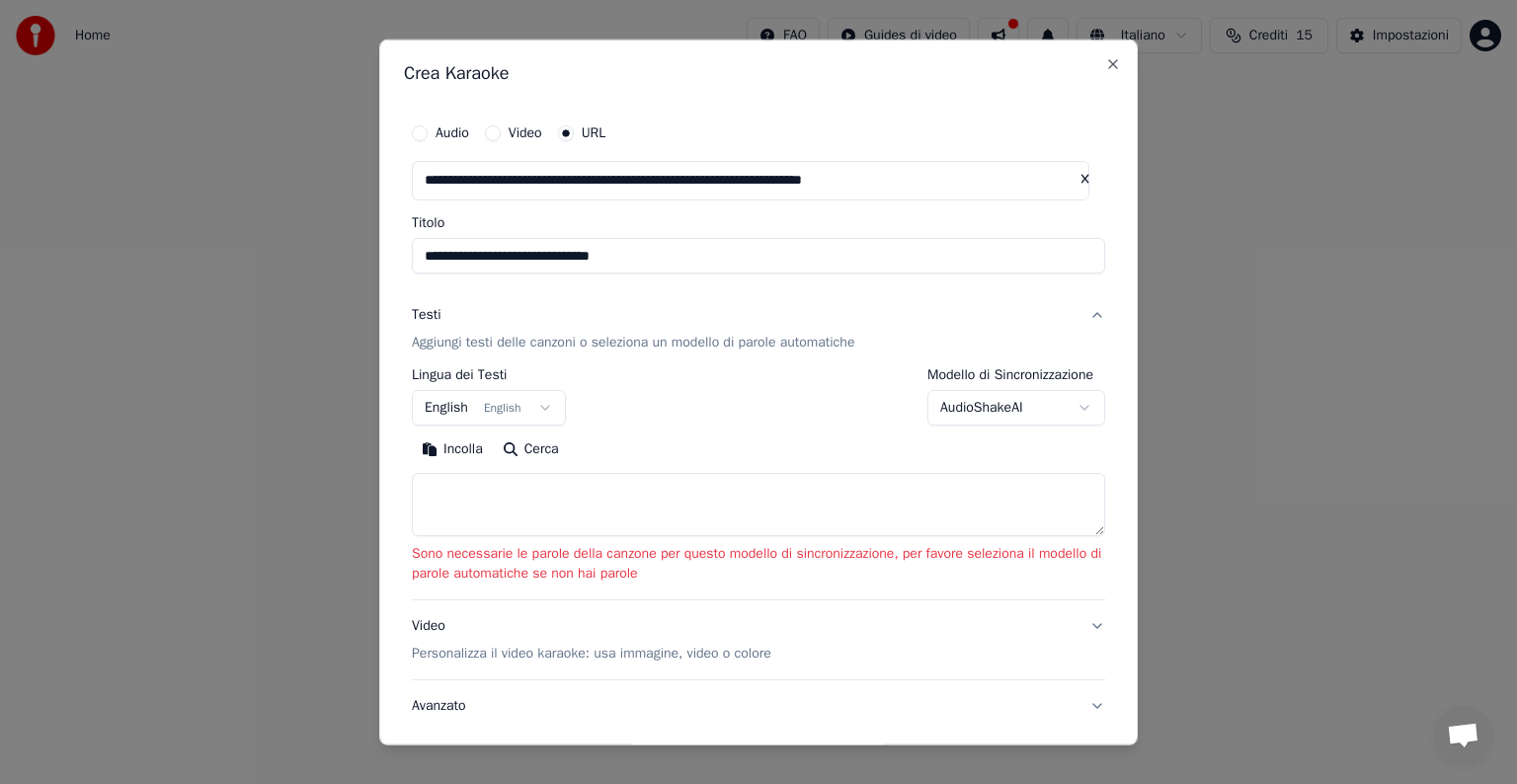 click on "Aggiungi testi delle canzoni o seleziona un modello di parole automatiche" at bounding box center [633, 343] 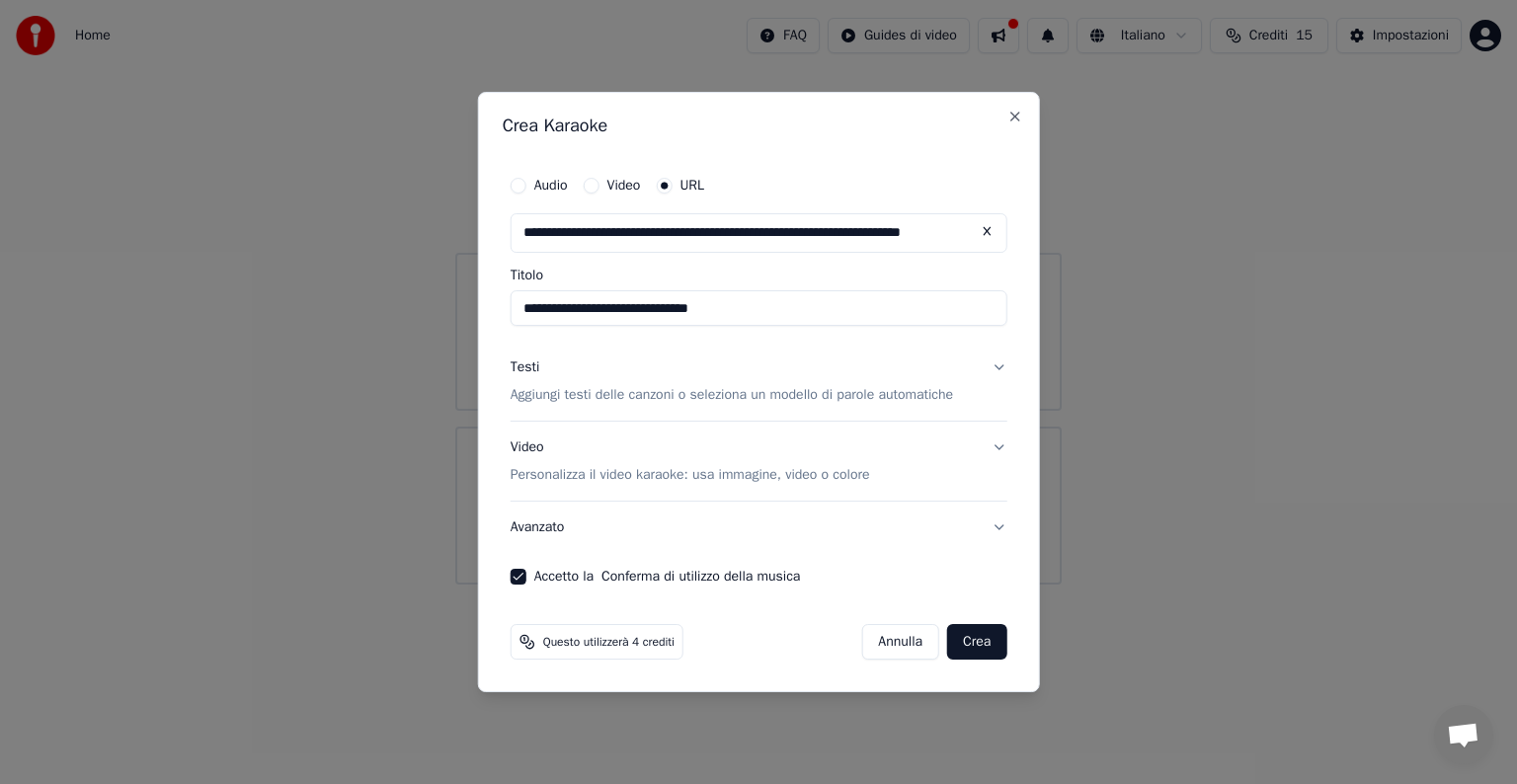 click on "Crea" at bounding box center (977, 642) 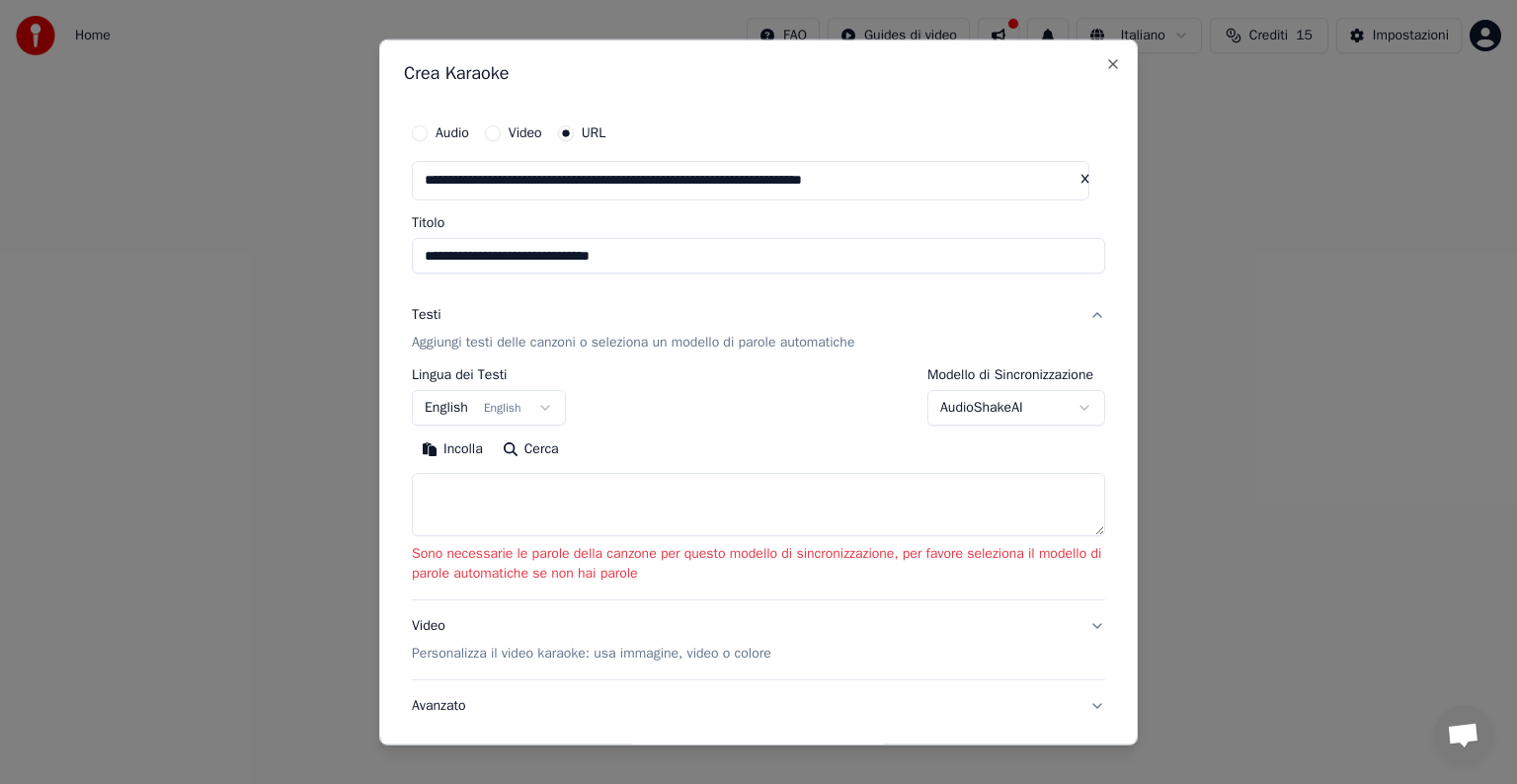 click on "**********" at bounding box center [758, 292] 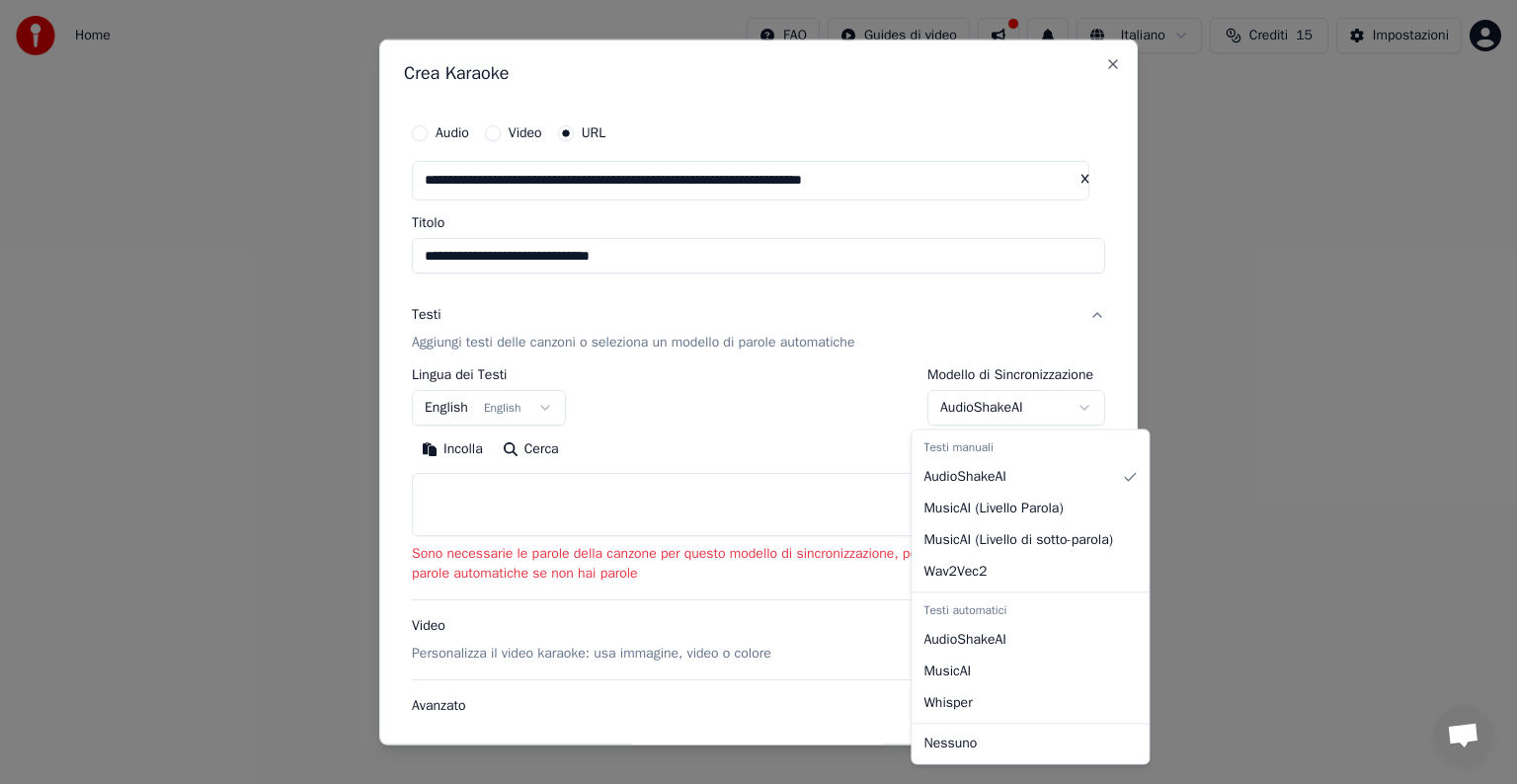 select on "****" 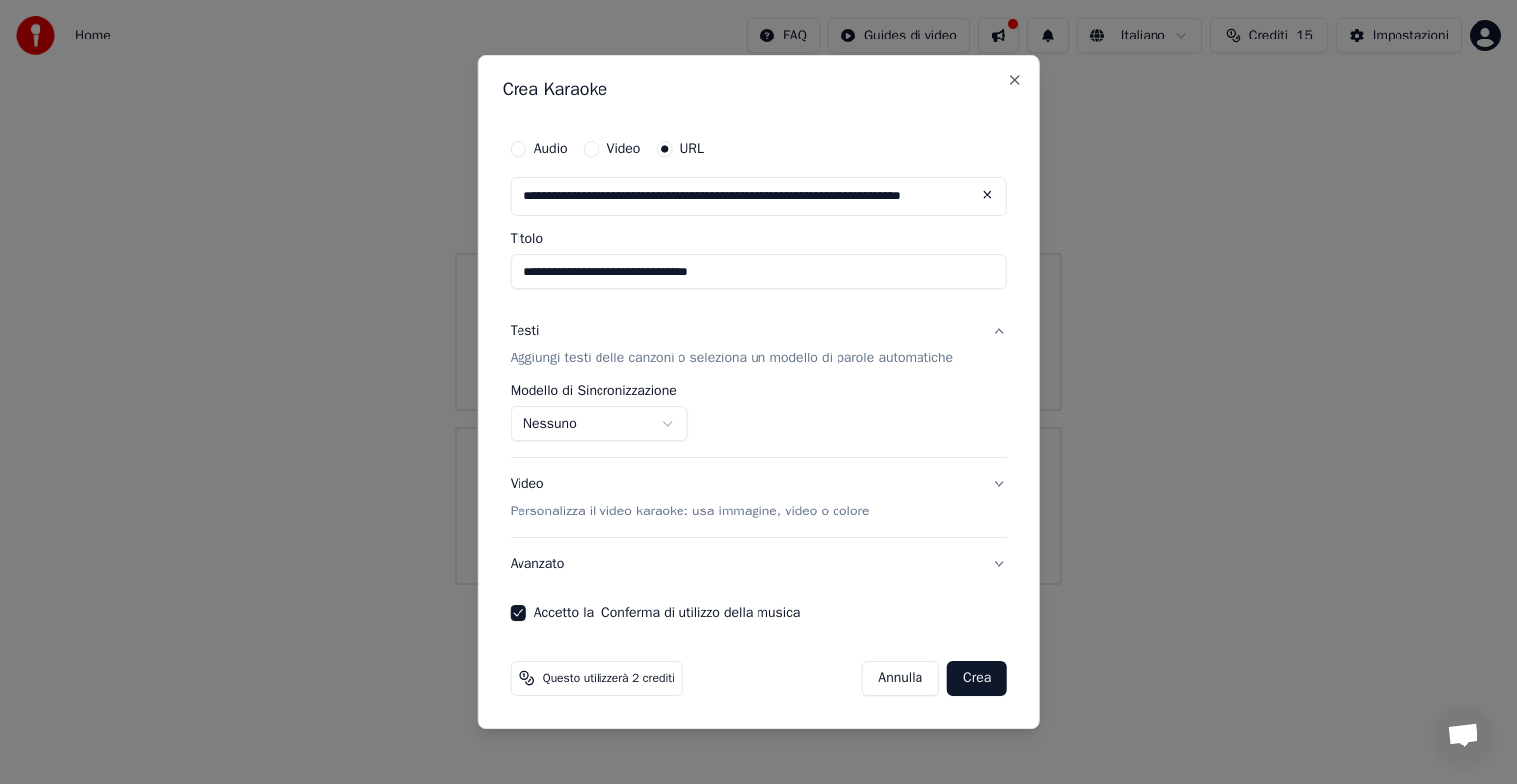 click on "Crea" at bounding box center (977, 678) 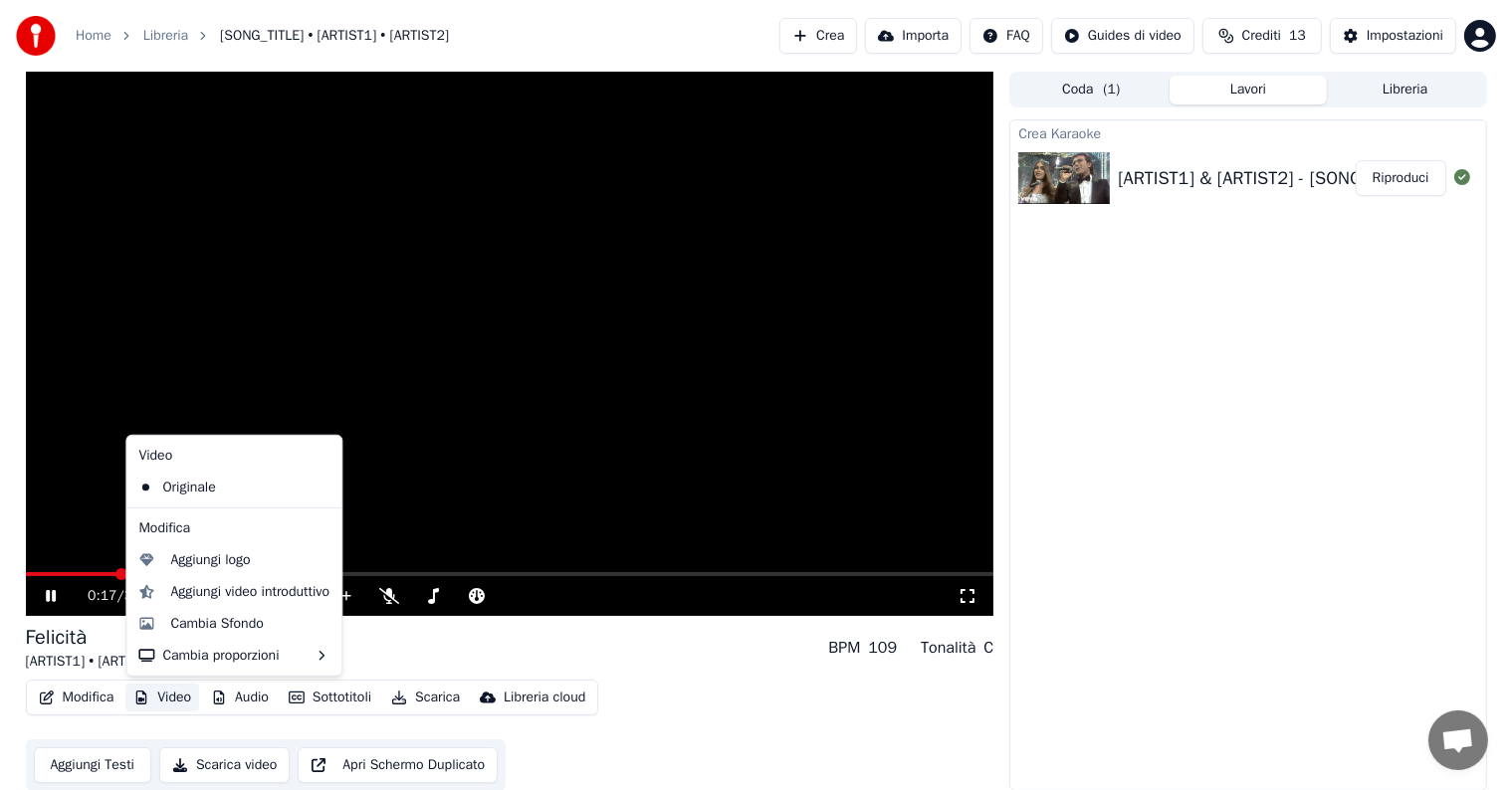 click on "Video" at bounding box center [162, 697] 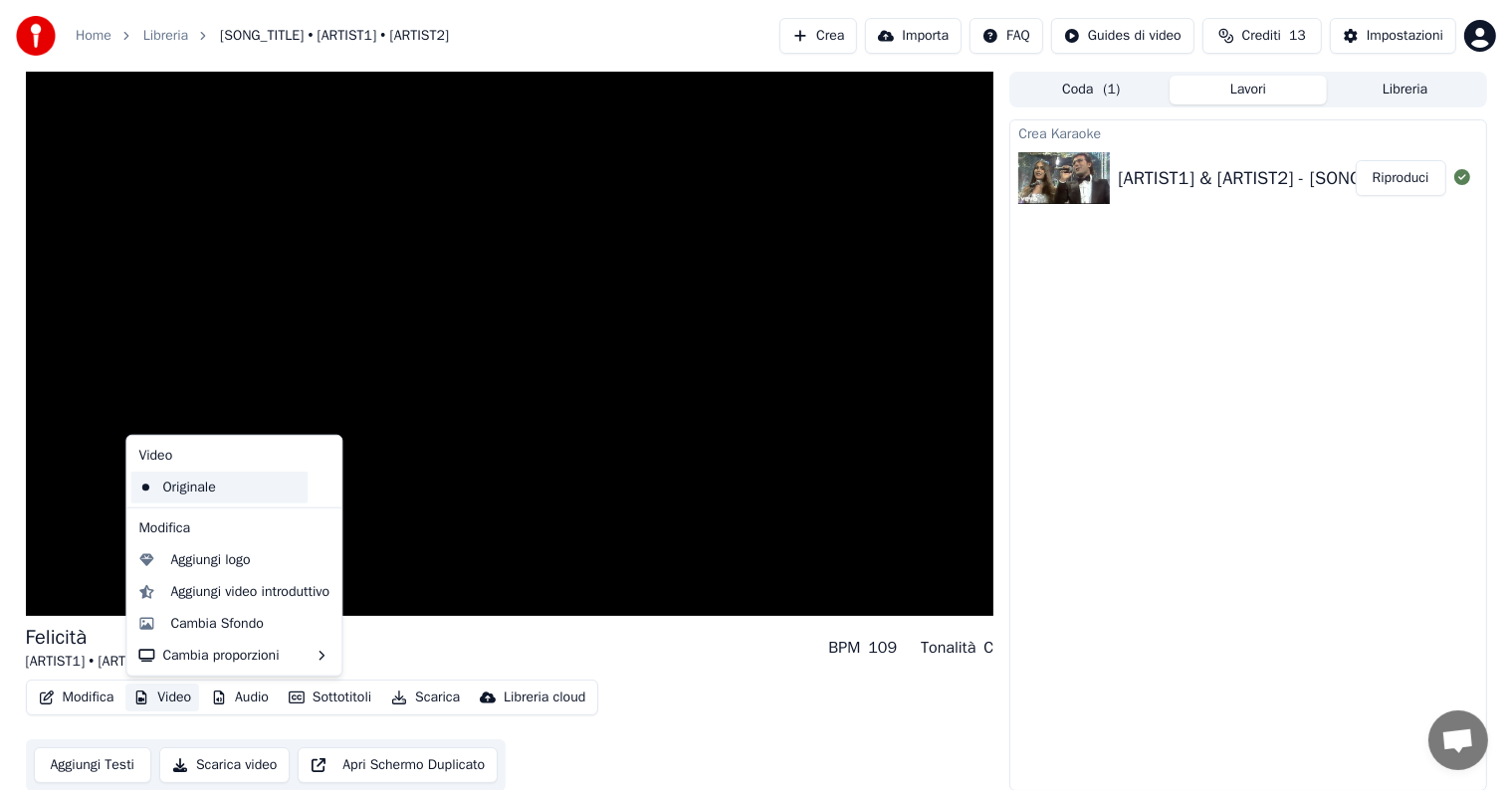 click on "Originale" at bounding box center (219, 488) 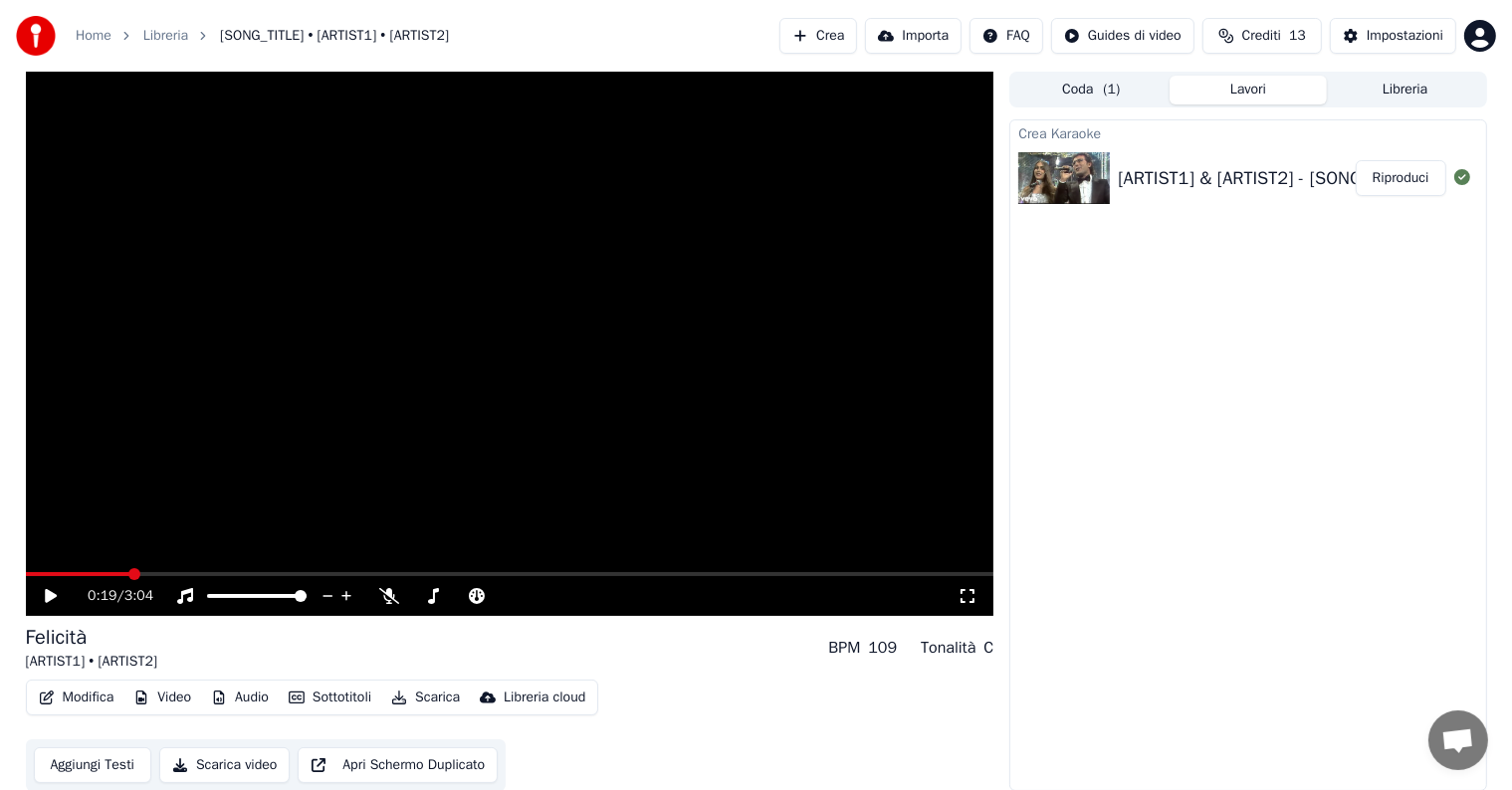 click 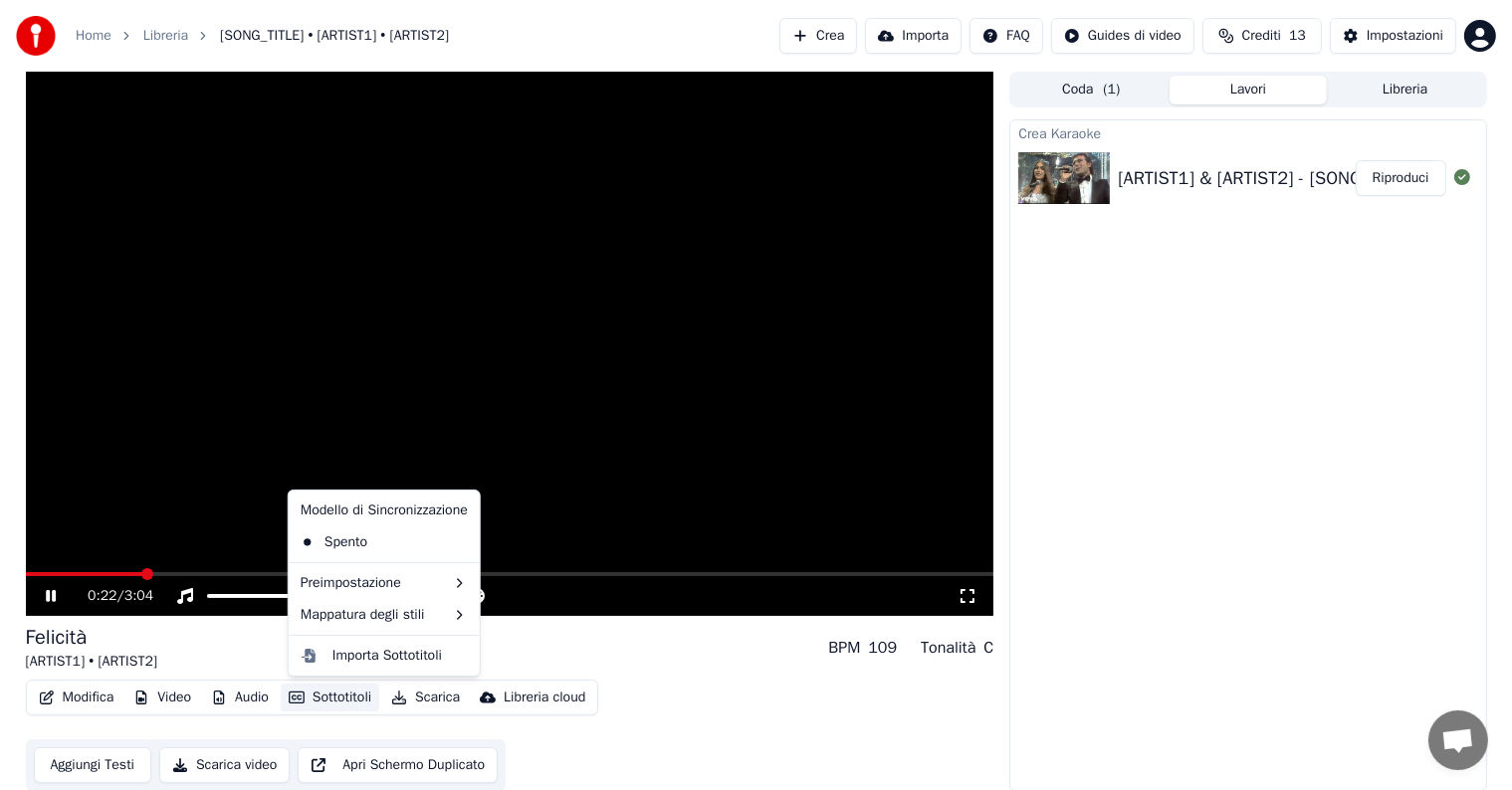 click on "Sottotitoli" at bounding box center (329, 697) 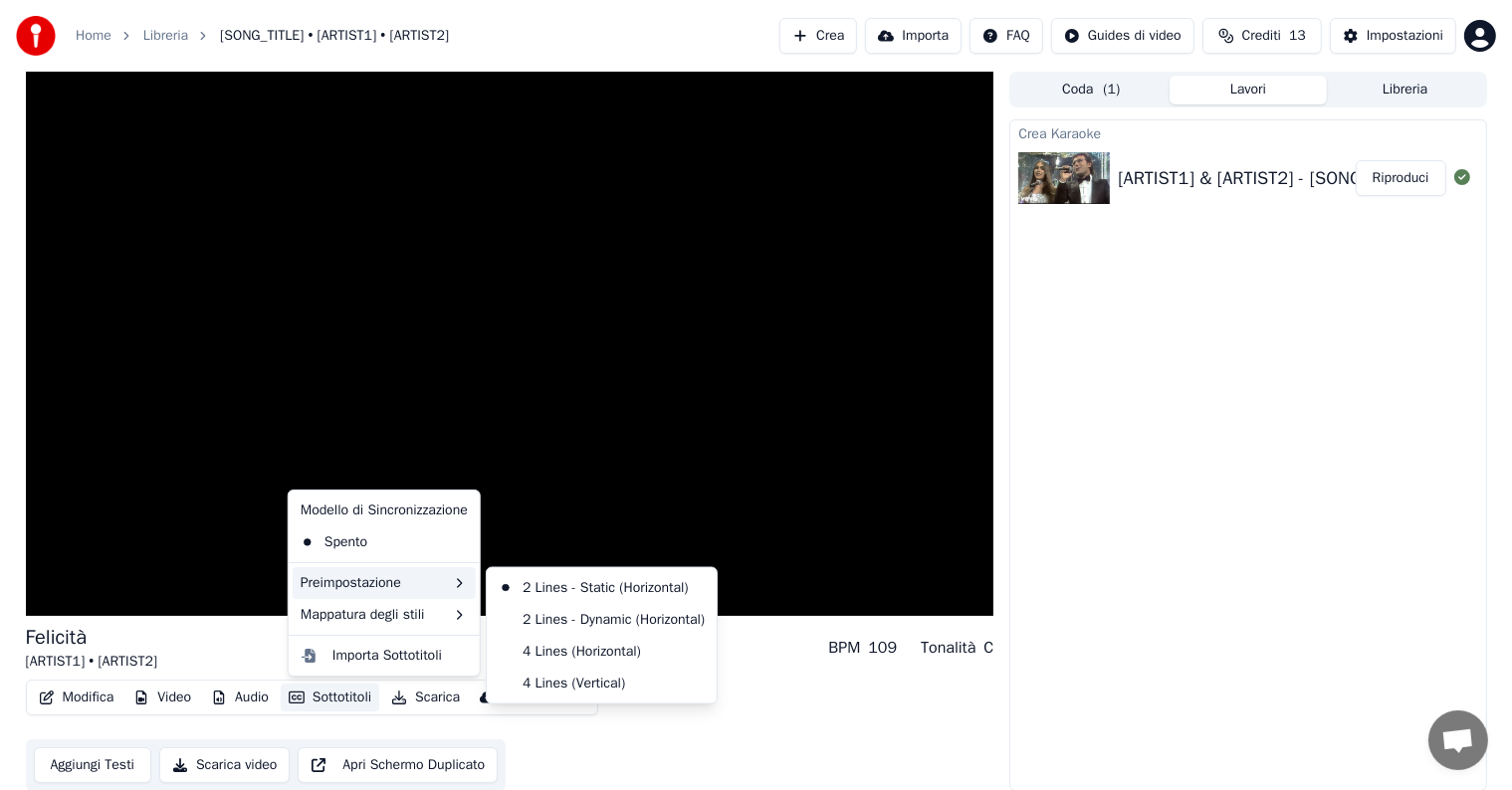 click on "Preimpostazione" at bounding box center [384, 583] 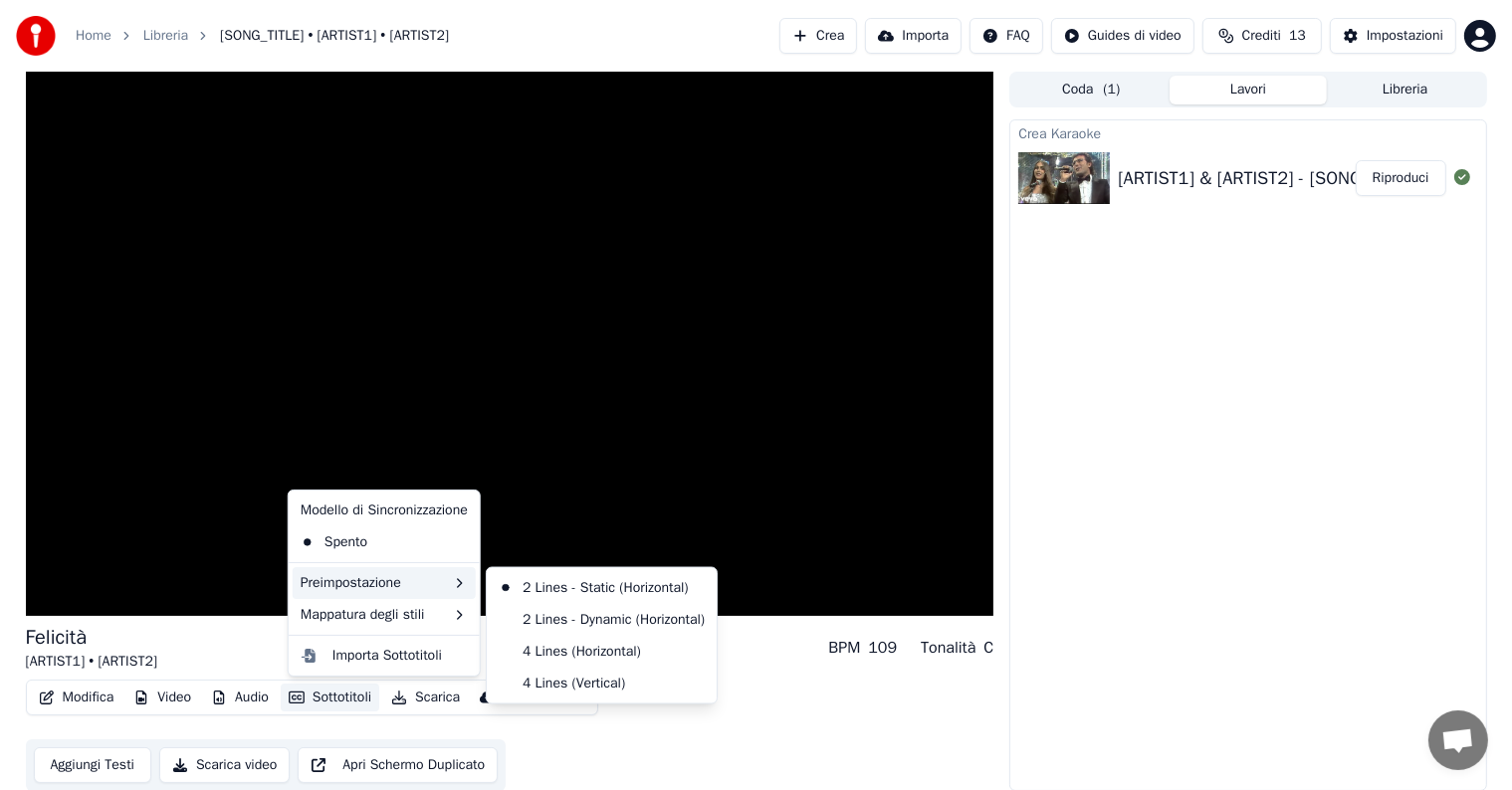 click on "Preimpostazione" at bounding box center (384, 583) 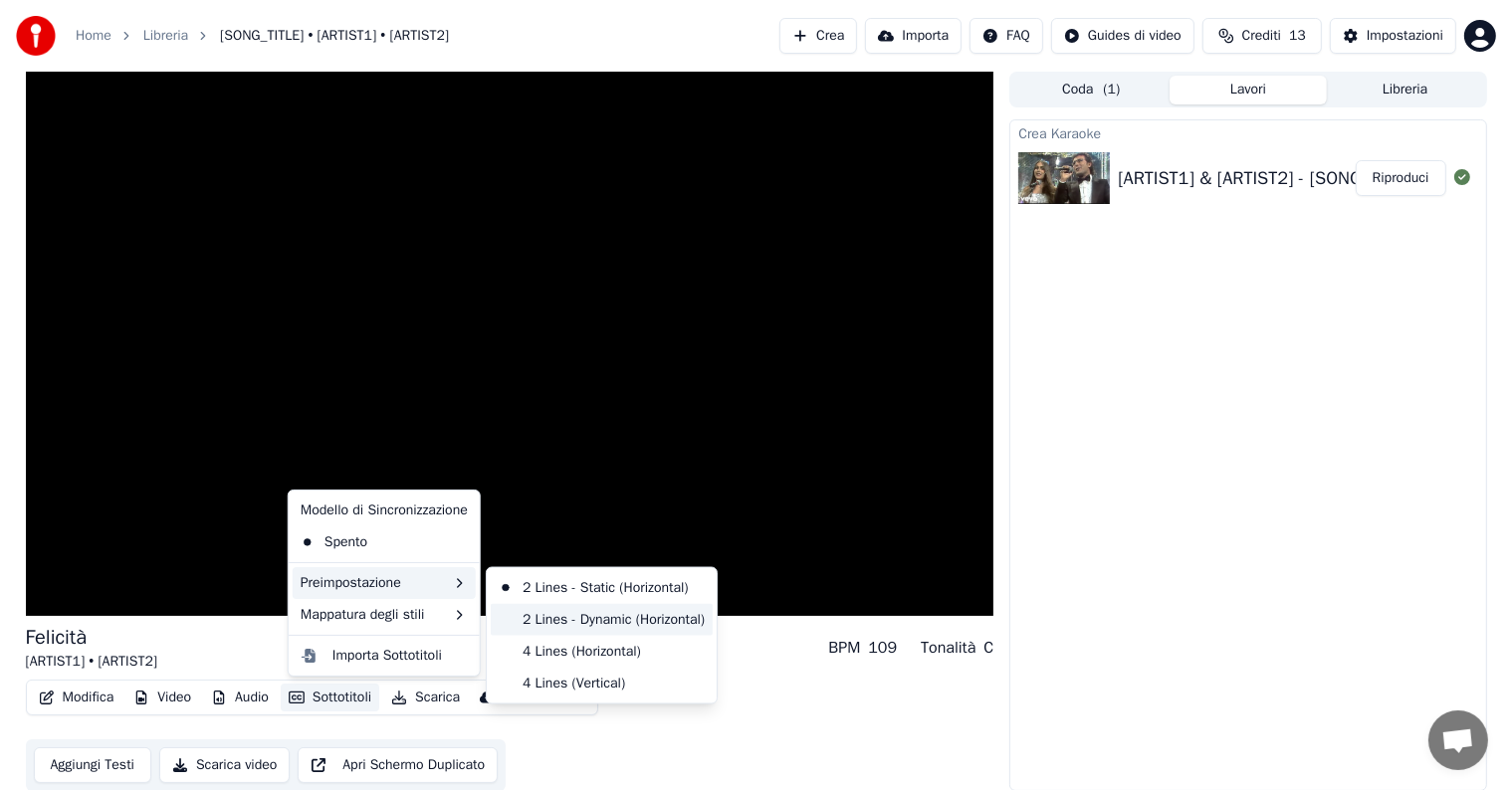 click on "2 Lines - Dynamic (Horizontal)" at bounding box center [601, 620] 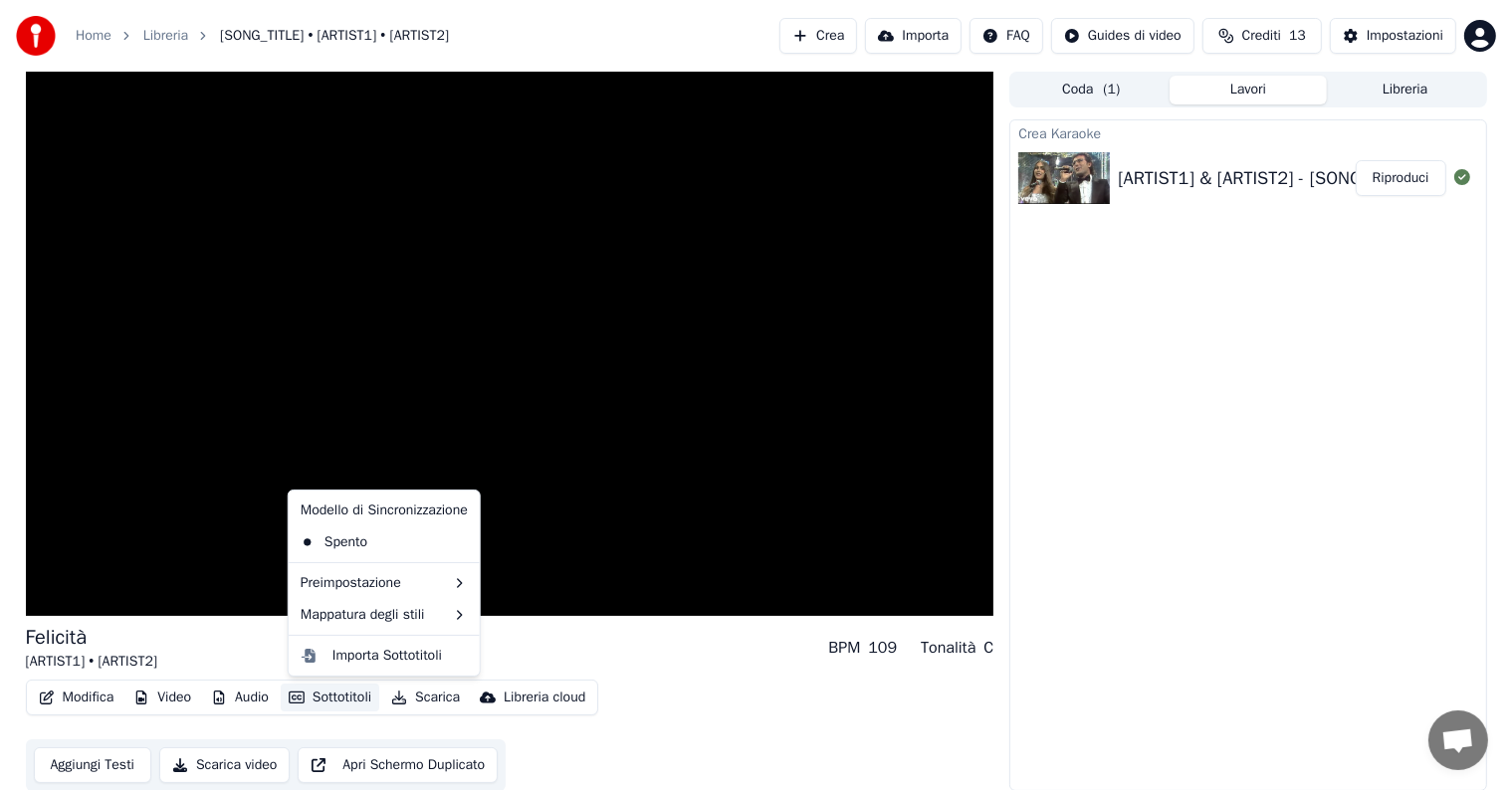 click on "Sottotitoli" at bounding box center [329, 697] 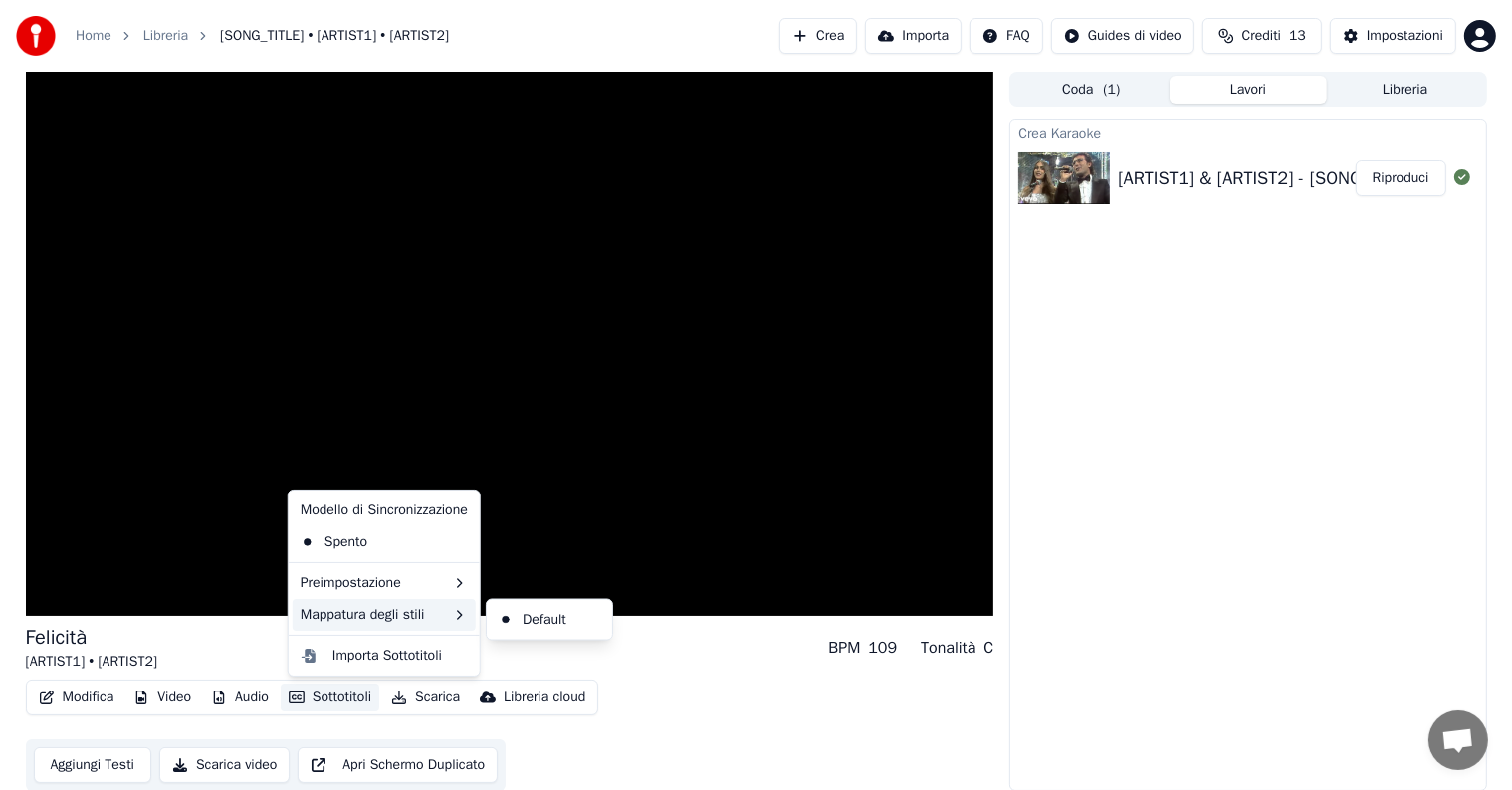 click on "Mappatura degli stili" at bounding box center (384, 615) 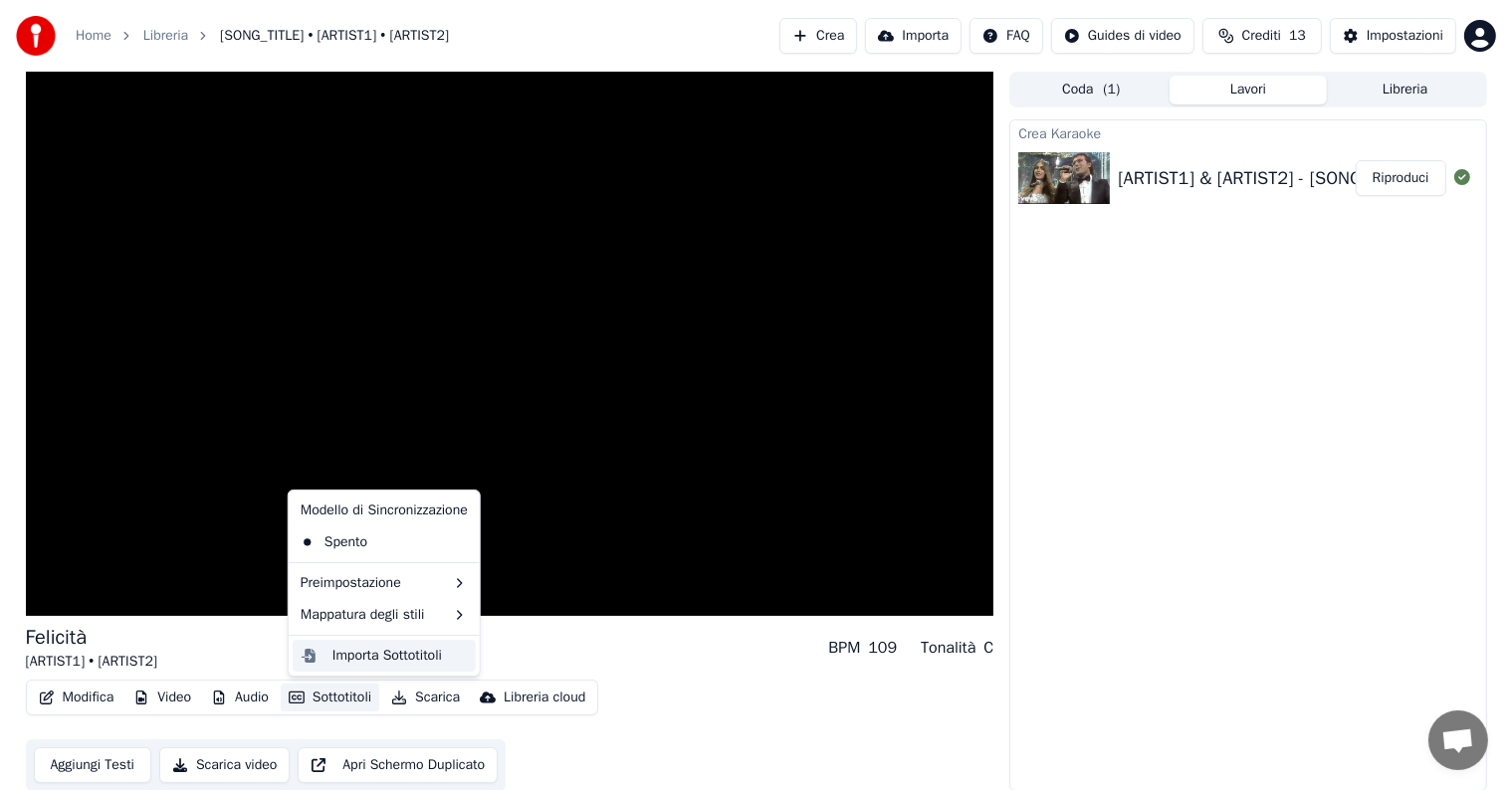 click on "Importa Sottotitoli" at bounding box center [387, 656] 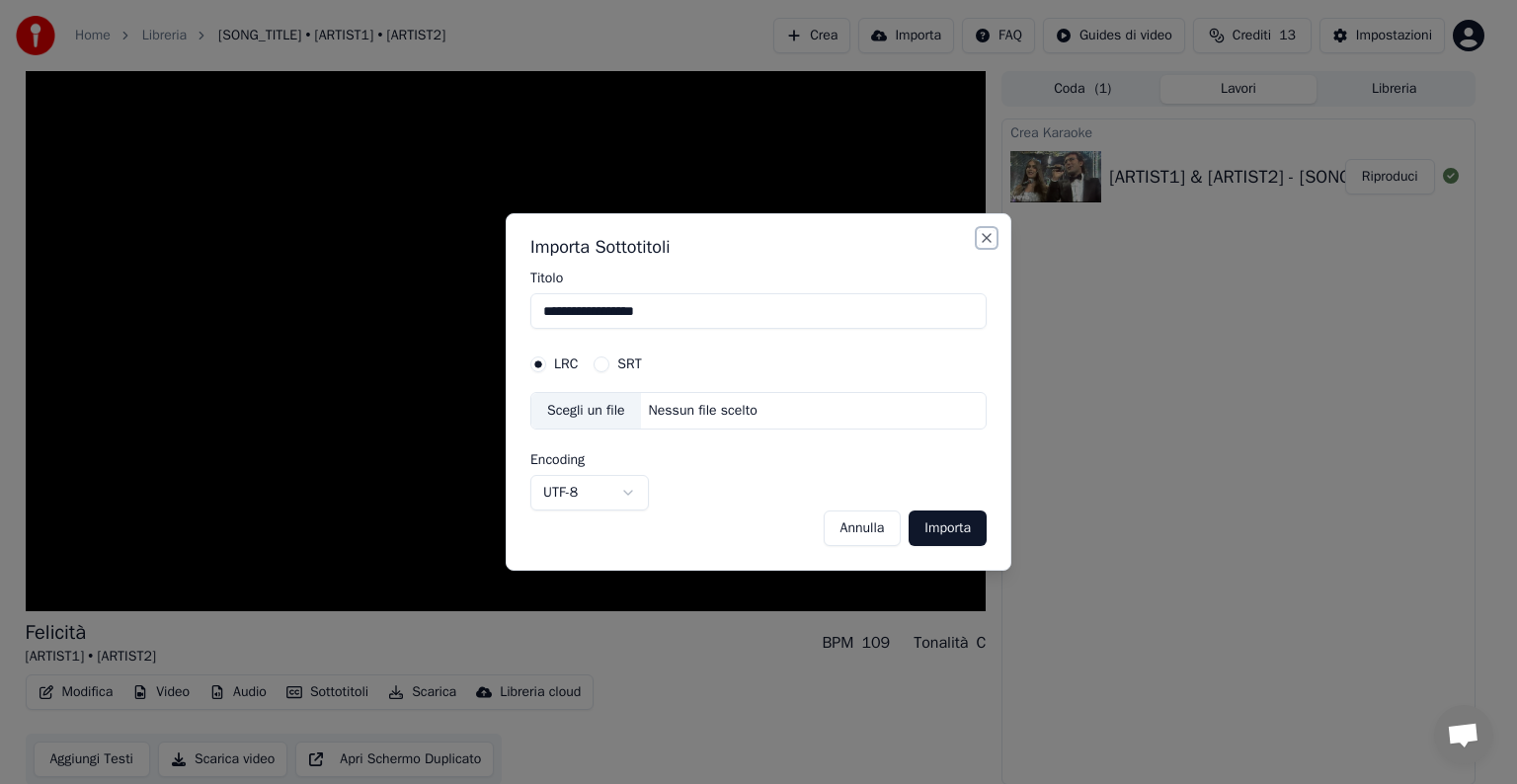 click on "Close" at bounding box center (987, 238) 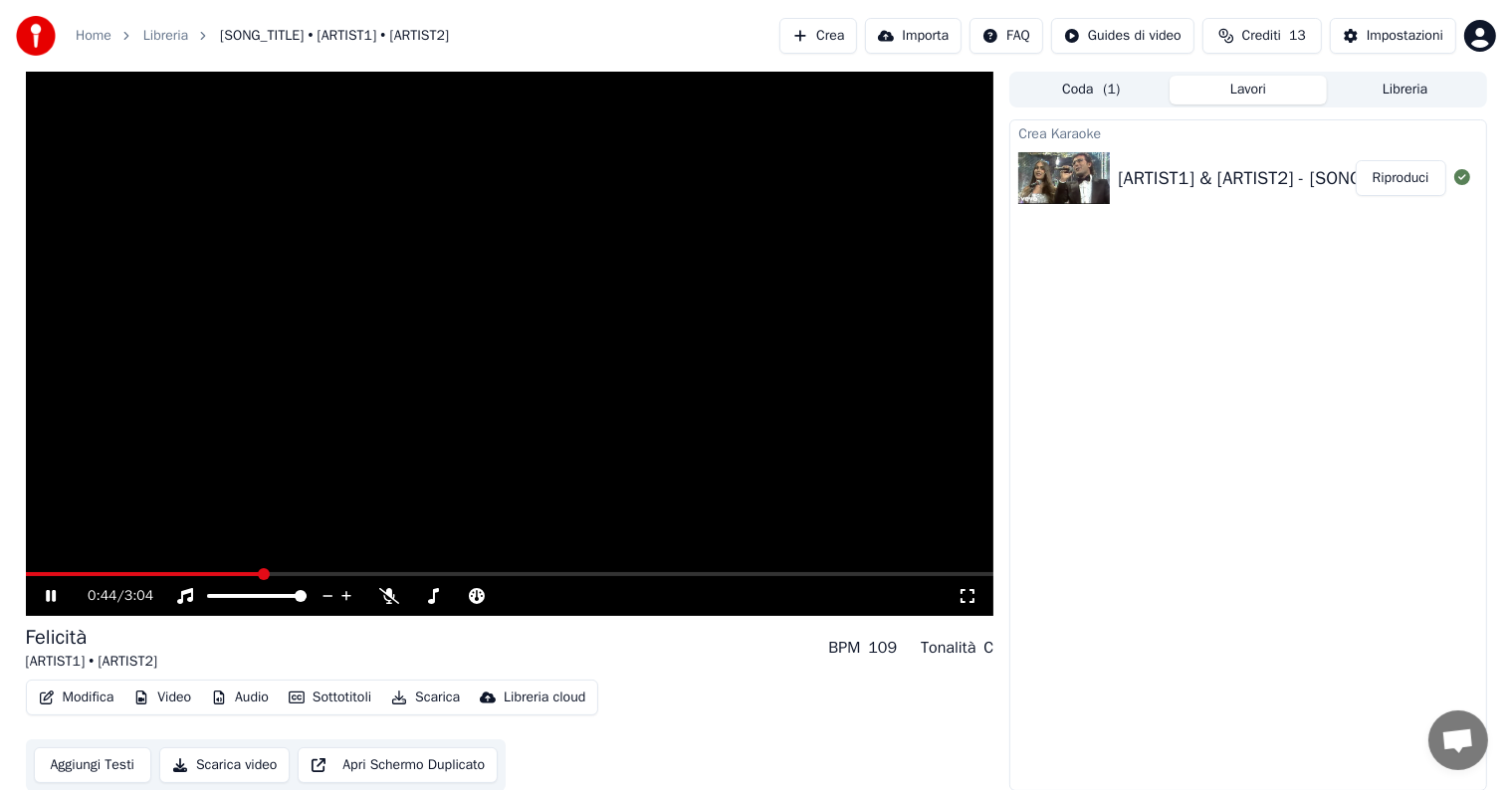 scroll, scrollTop: 1, scrollLeft: 0, axis: vertical 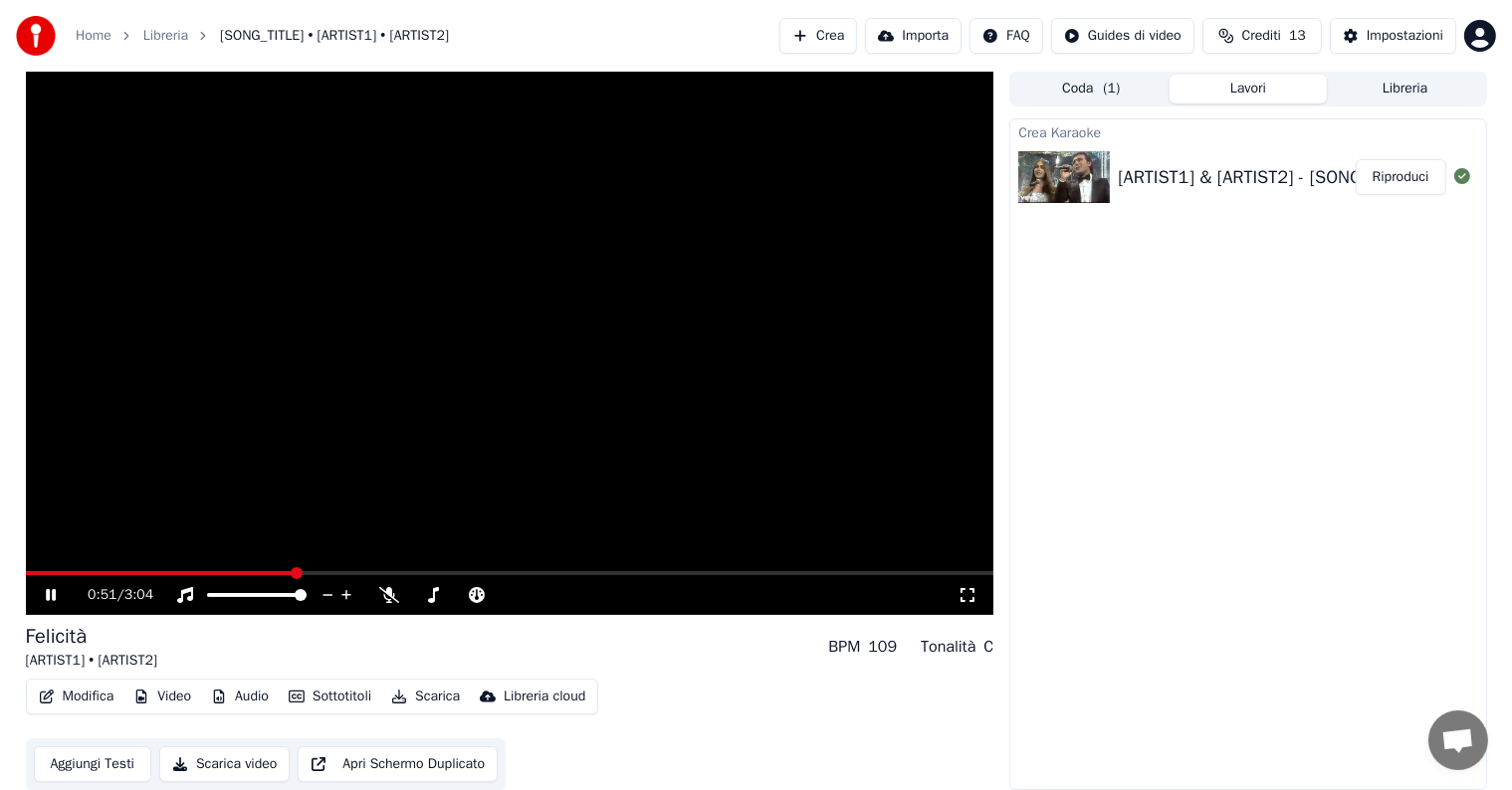 click 